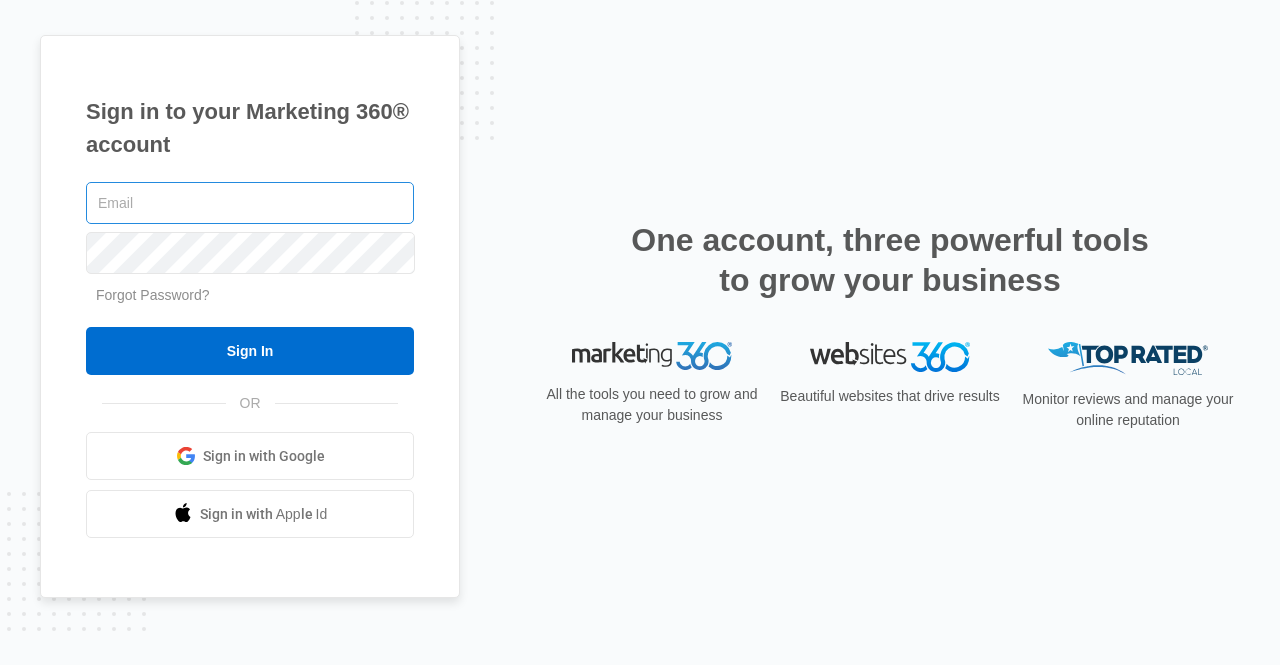 scroll, scrollTop: 0, scrollLeft: 0, axis: both 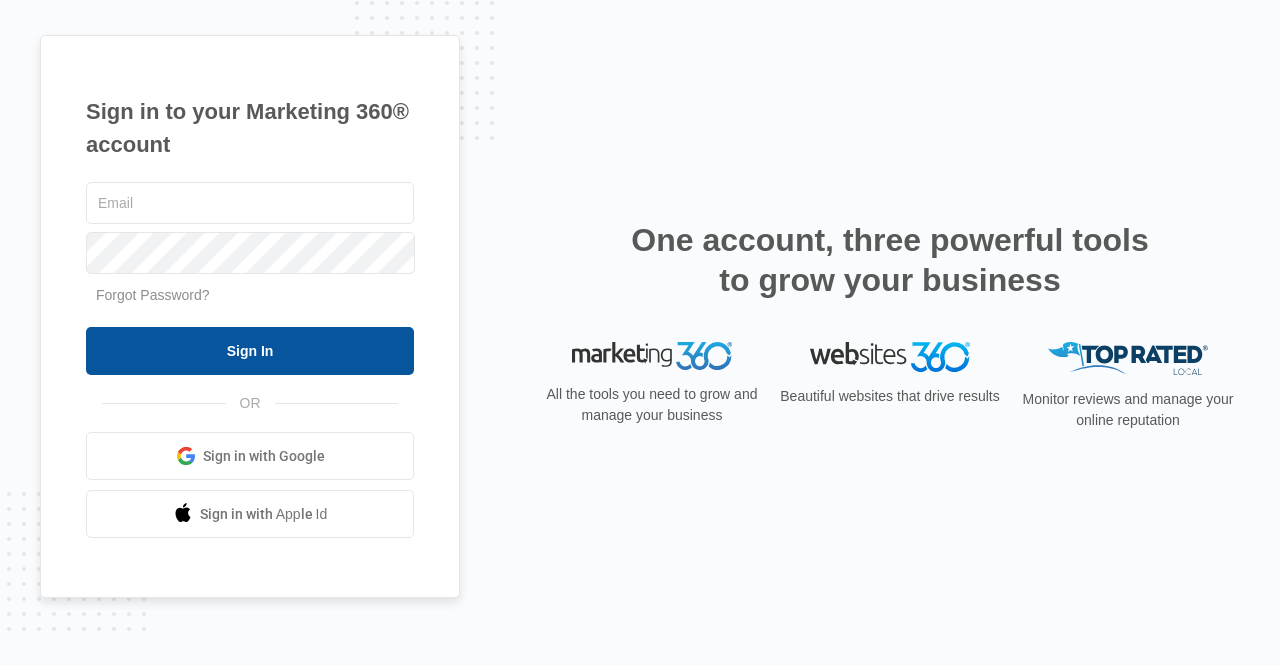 type on "[USERNAME]@example.com" 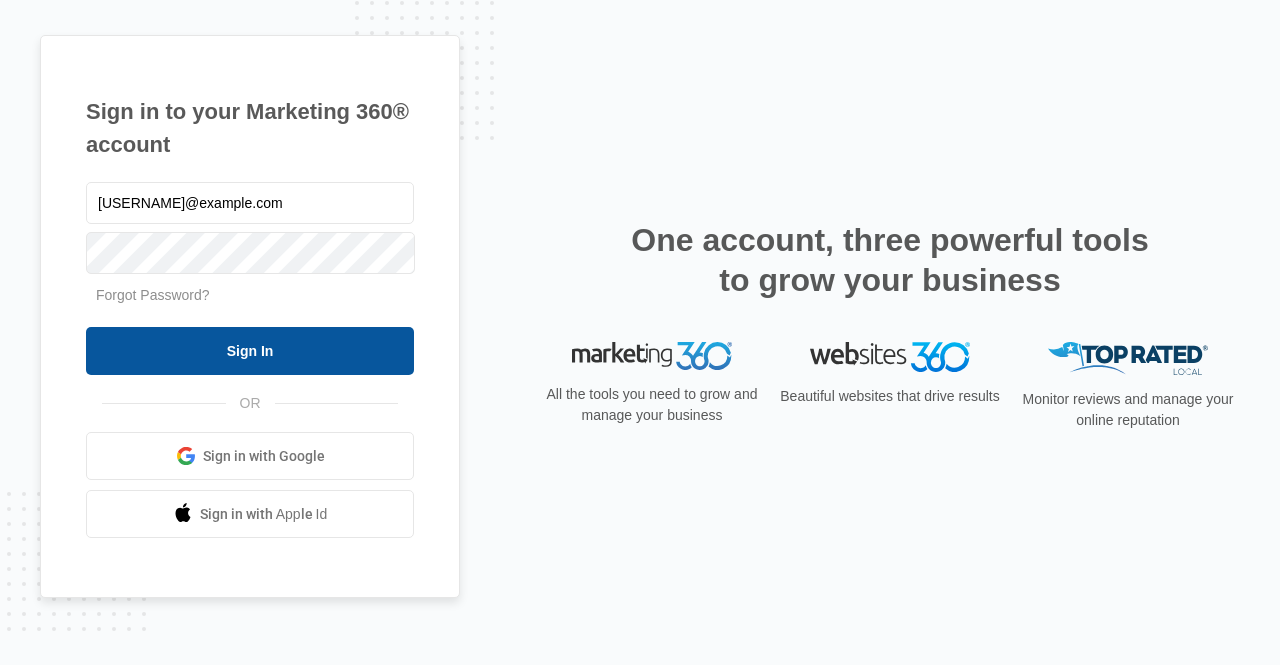 click on "Sign In" at bounding box center [250, 351] 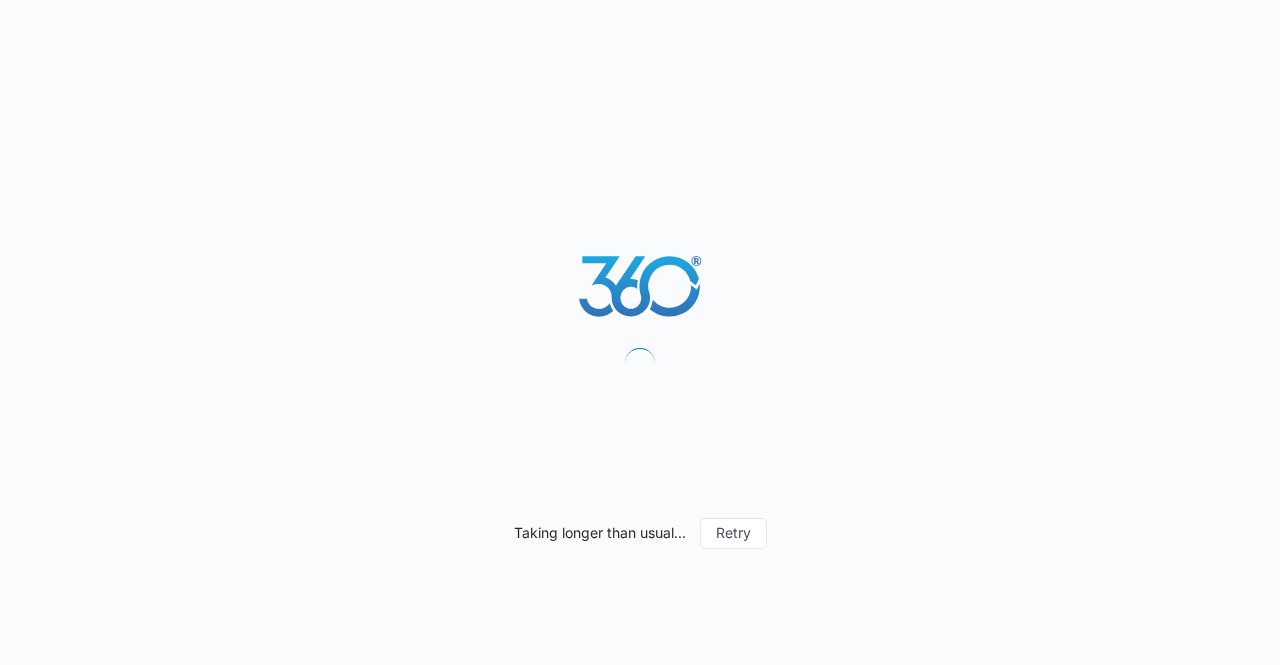 scroll, scrollTop: 0, scrollLeft: 0, axis: both 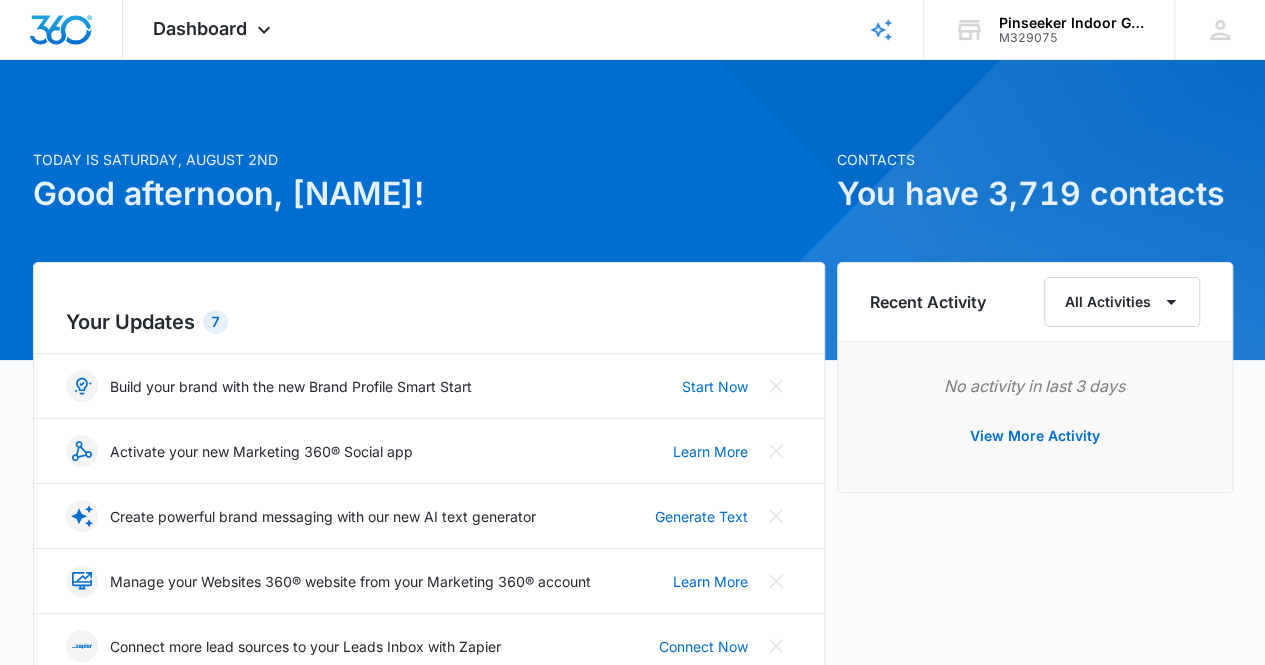 click on "7" at bounding box center [215, 322] 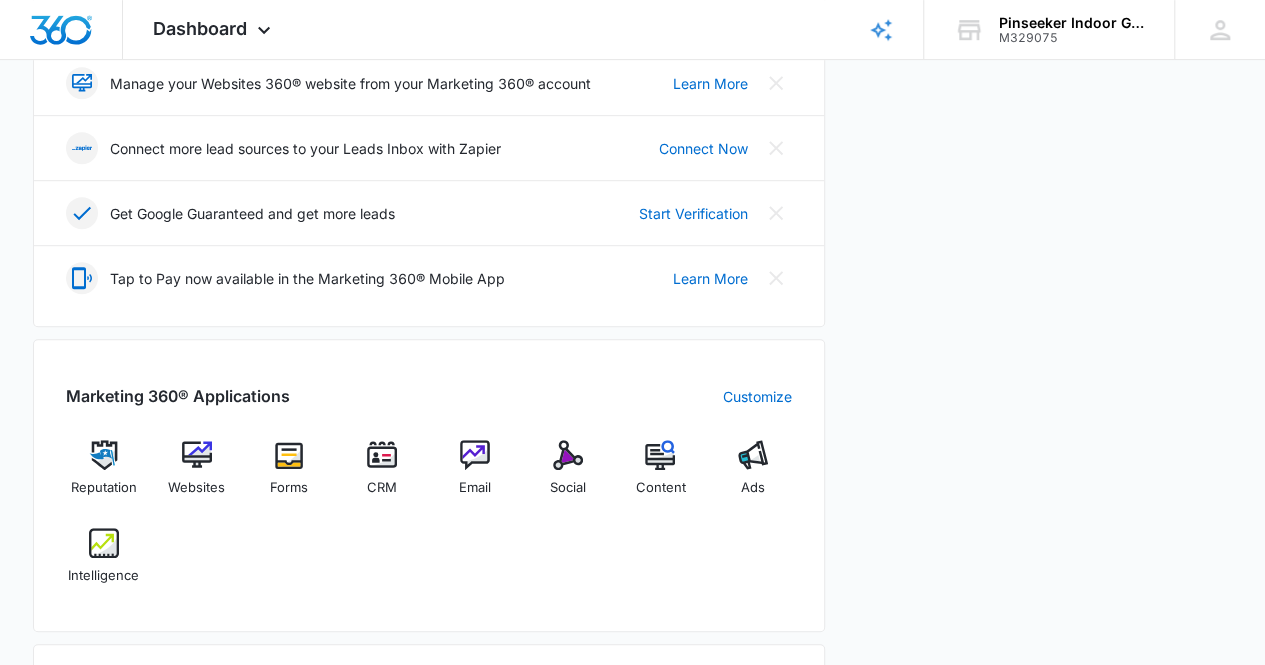 scroll, scrollTop: 500, scrollLeft: 0, axis: vertical 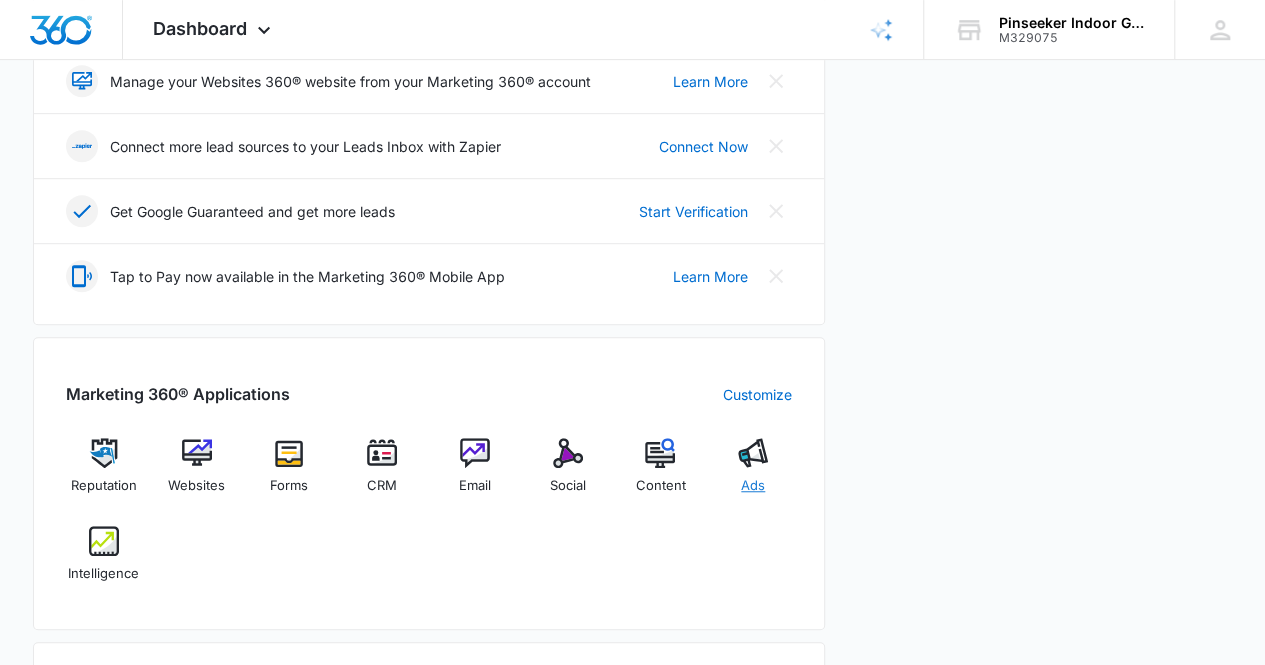 click at bounding box center [753, 453] 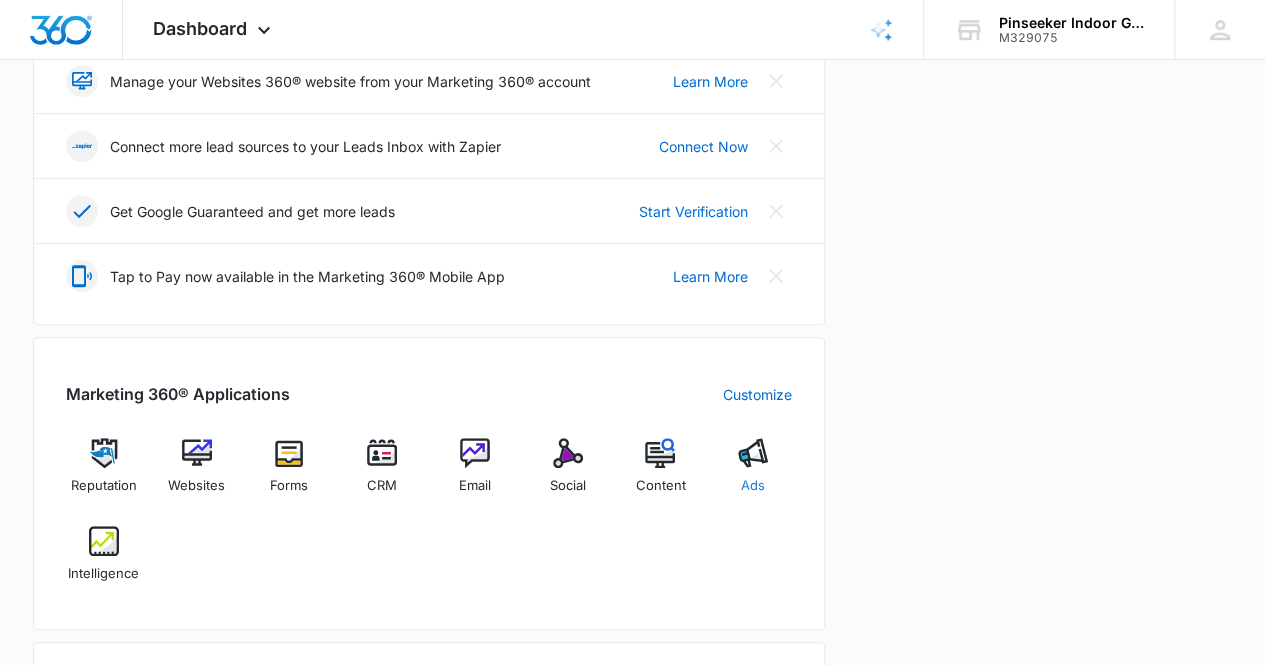 scroll, scrollTop: 0, scrollLeft: 0, axis: both 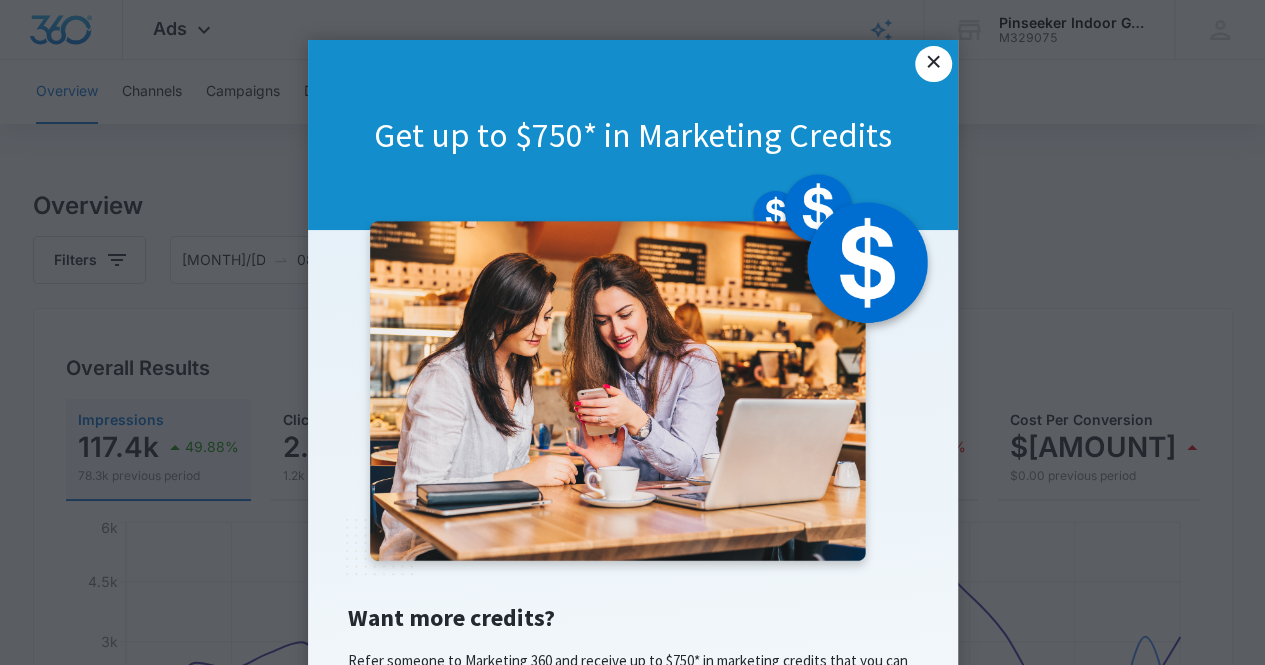 click on "×" at bounding box center [933, 64] 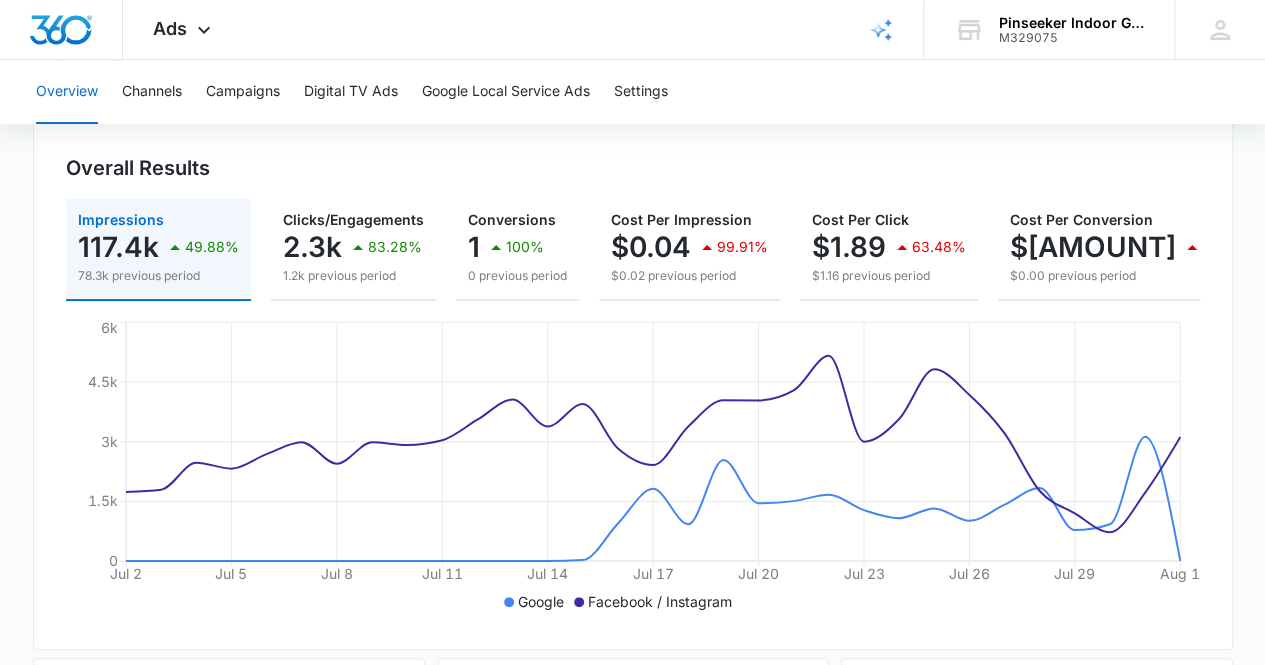 scroll, scrollTop: 300, scrollLeft: 0, axis: vertical 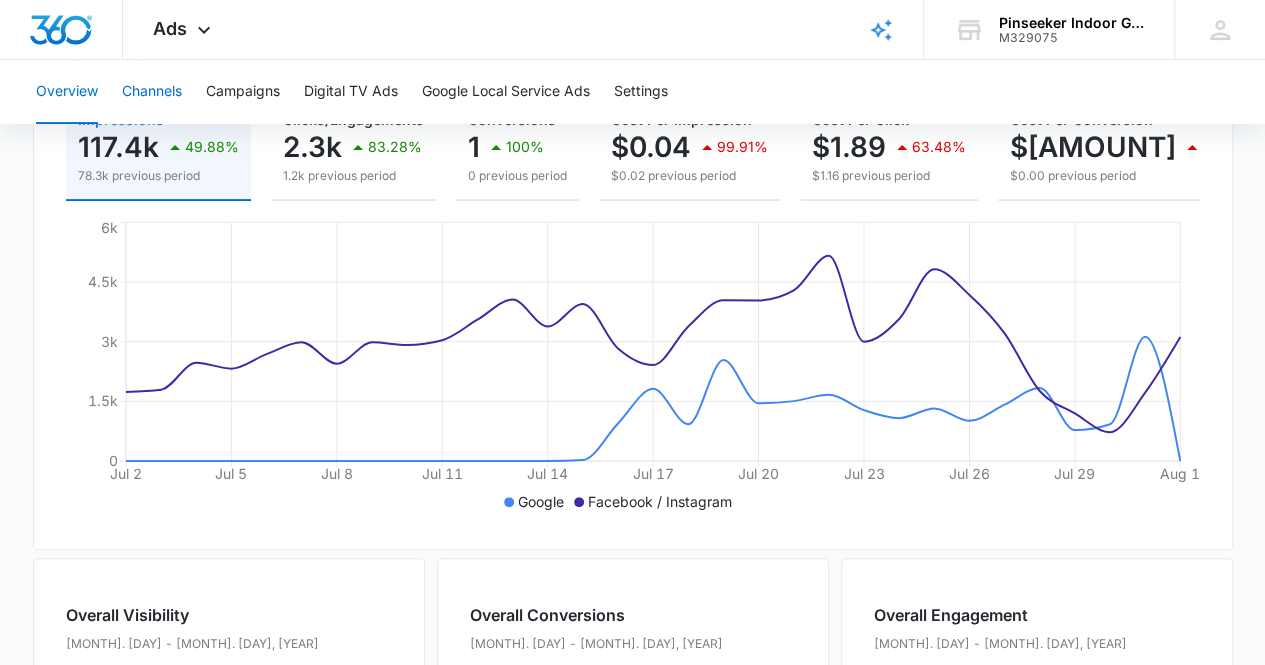 click on "Channels" at bounding box center (152, 92) 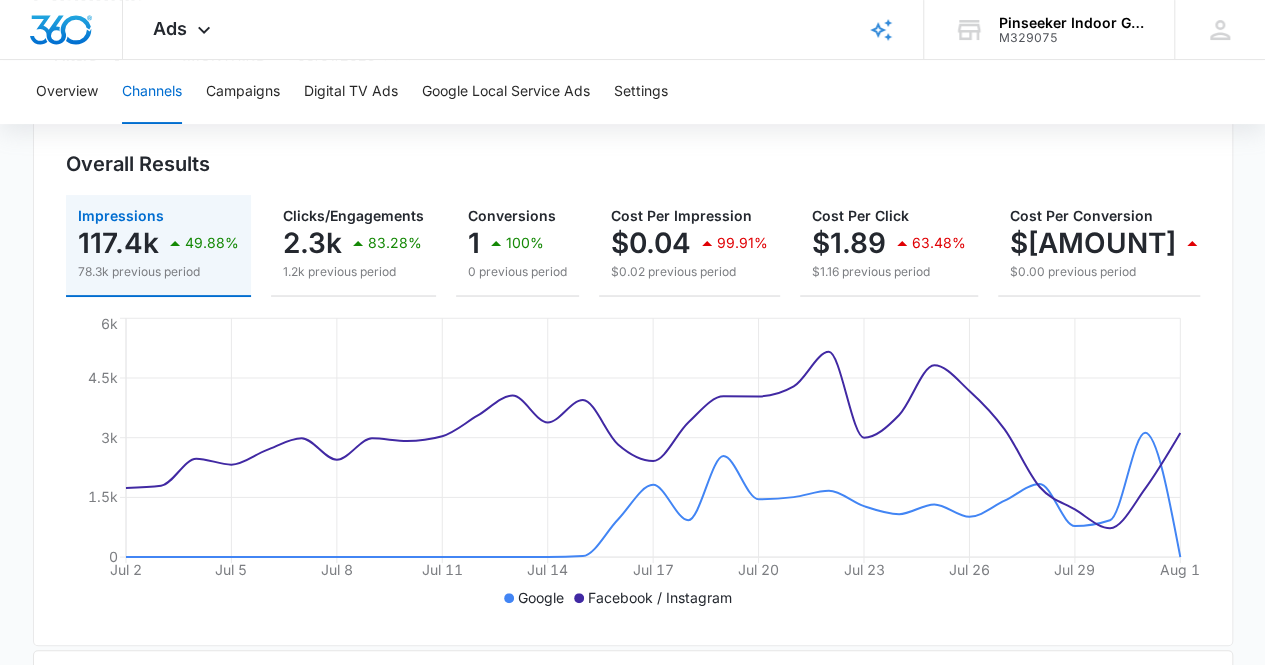 scroll, scrollTop: 172, scrollLeft: 0, axis: vertical 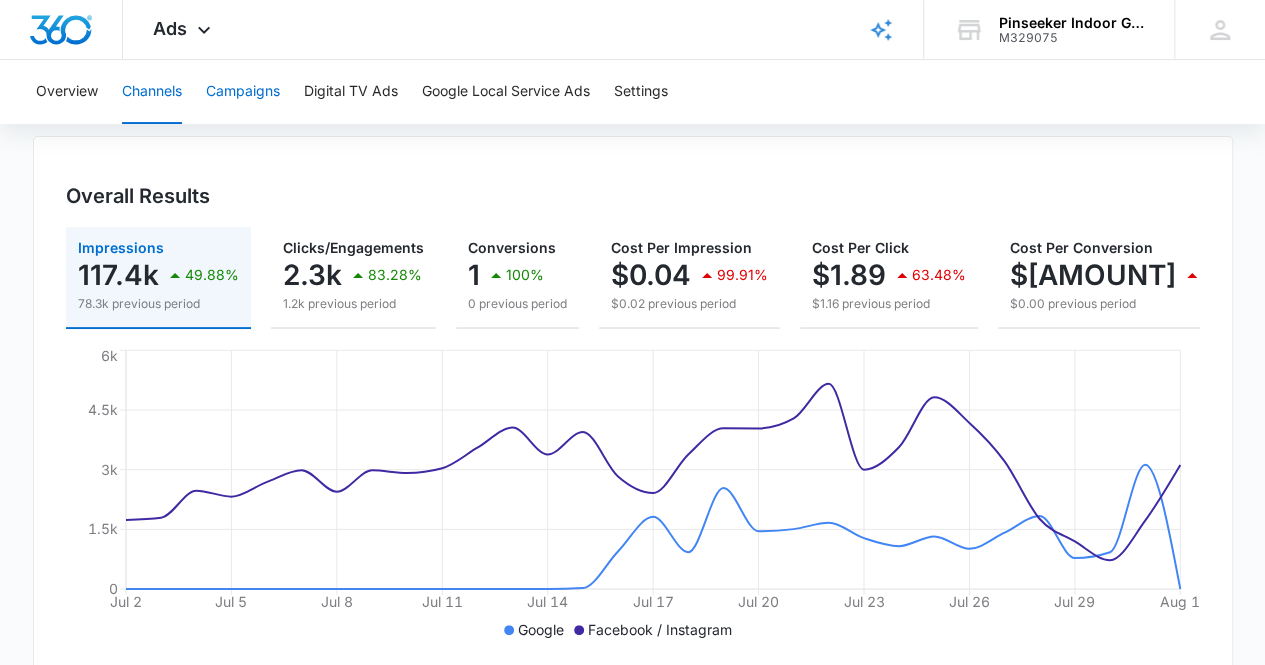 click on "Campaigns" at bounding box center (243, 92) 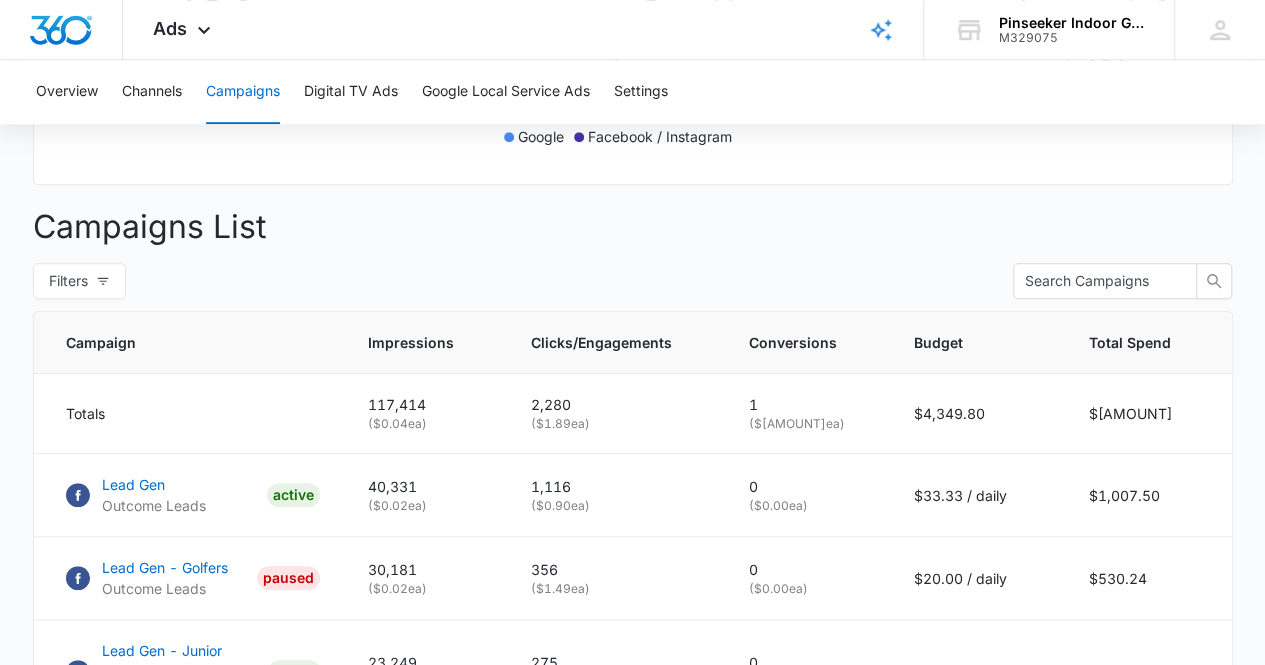 scroll, scrollTop: 600, scrollLeft: 0, axis: vertical 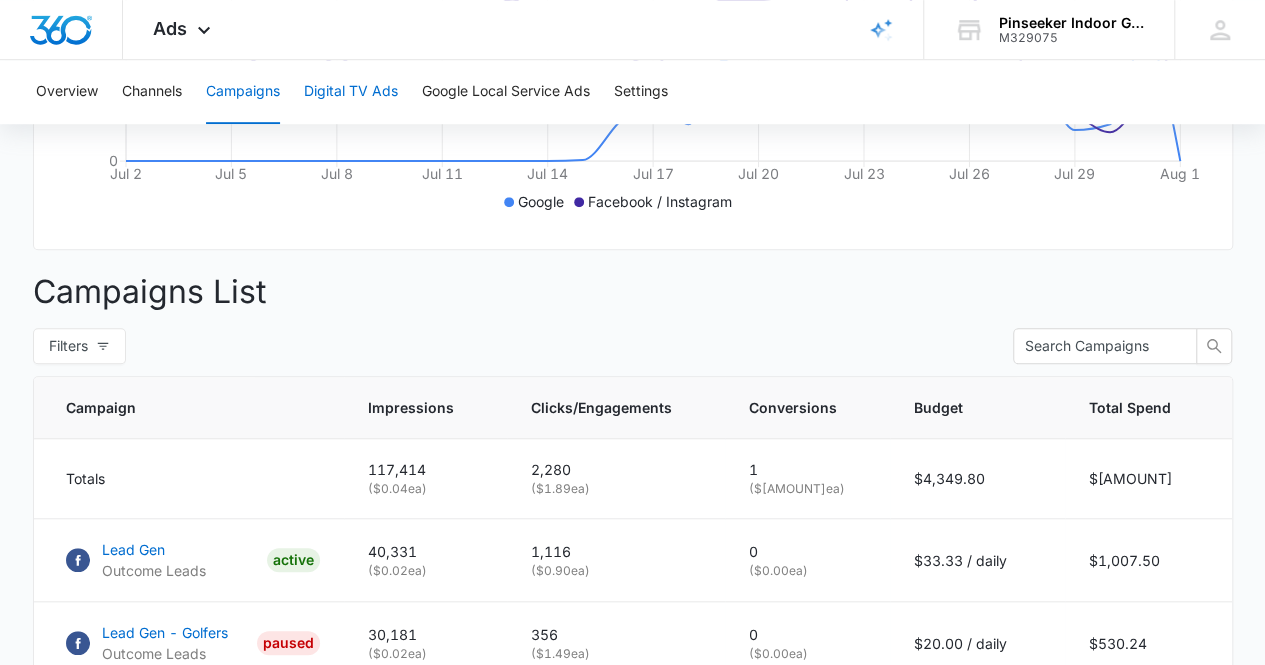click on "Digital TV Ads" at bounding box center [351, 92] 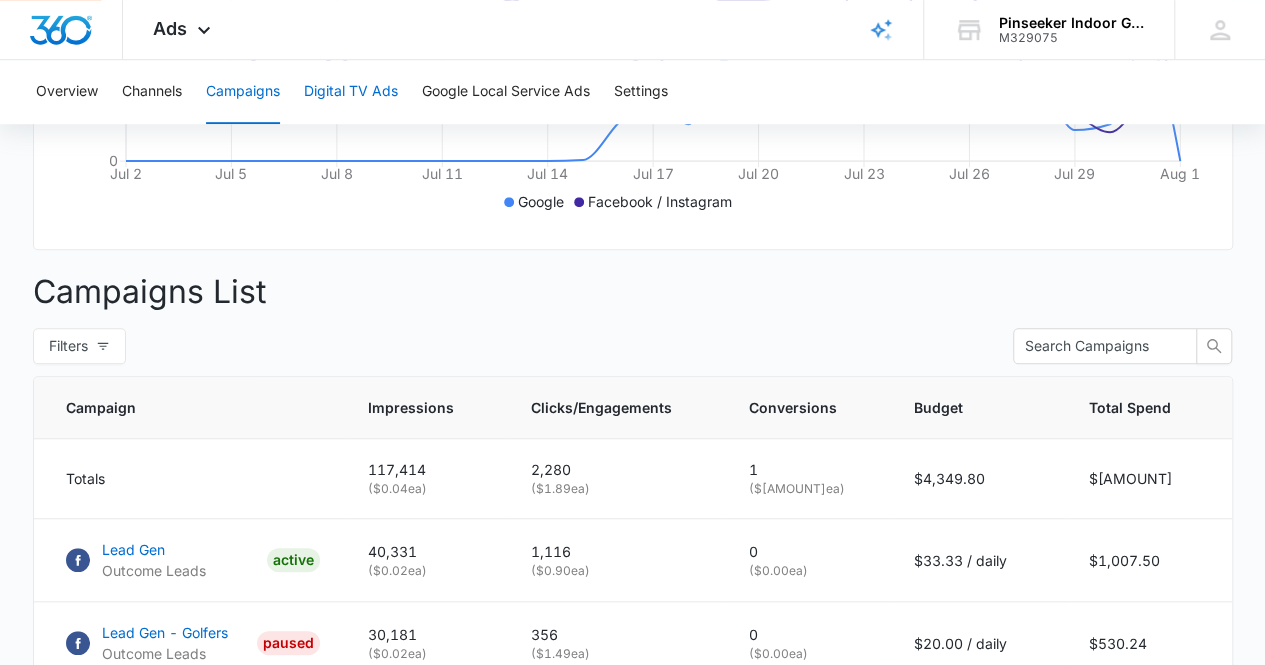 scroll, scrollTop: 0, scrollLeft: 0, axis: both 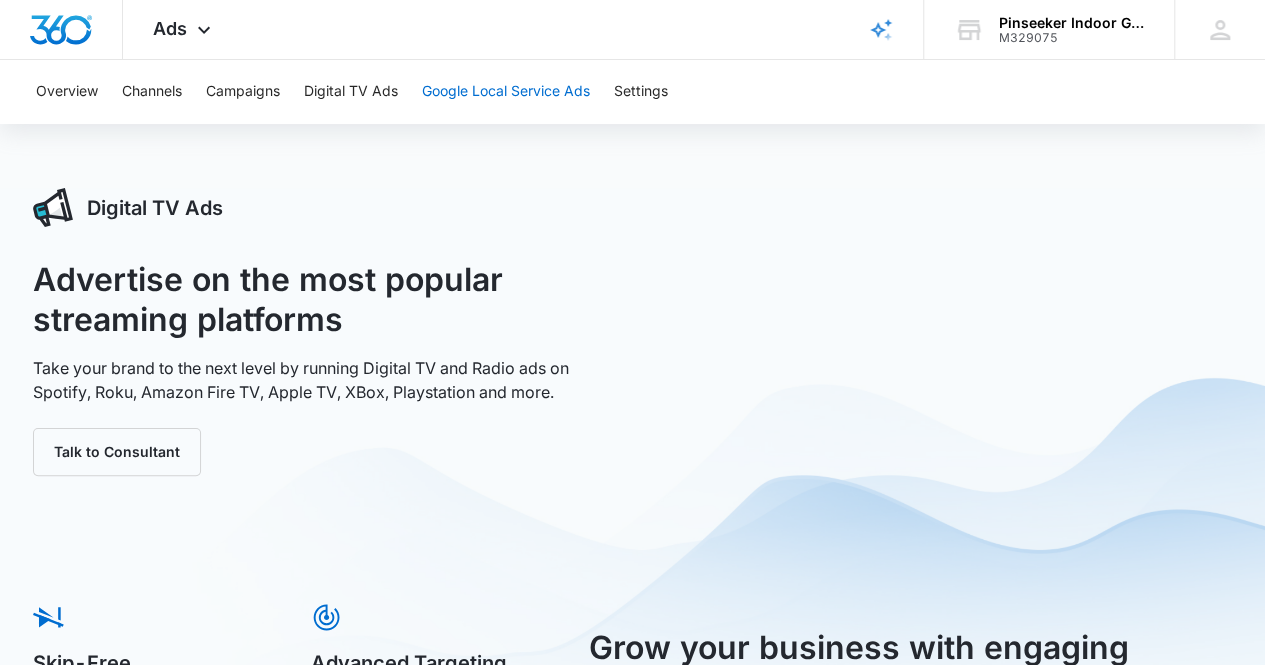 click on "Google Local Service Ads" at bounding box center (506, 92) 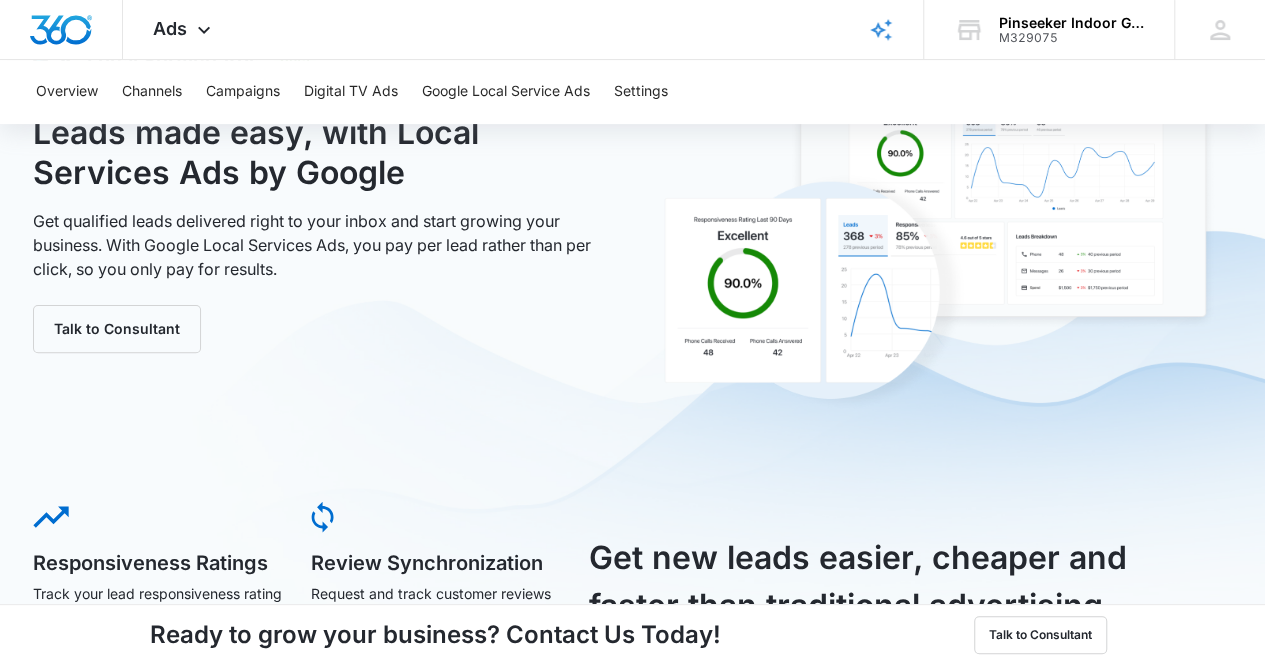 scroll, scrollTop: 0, scrollLeft: 0, axis: both 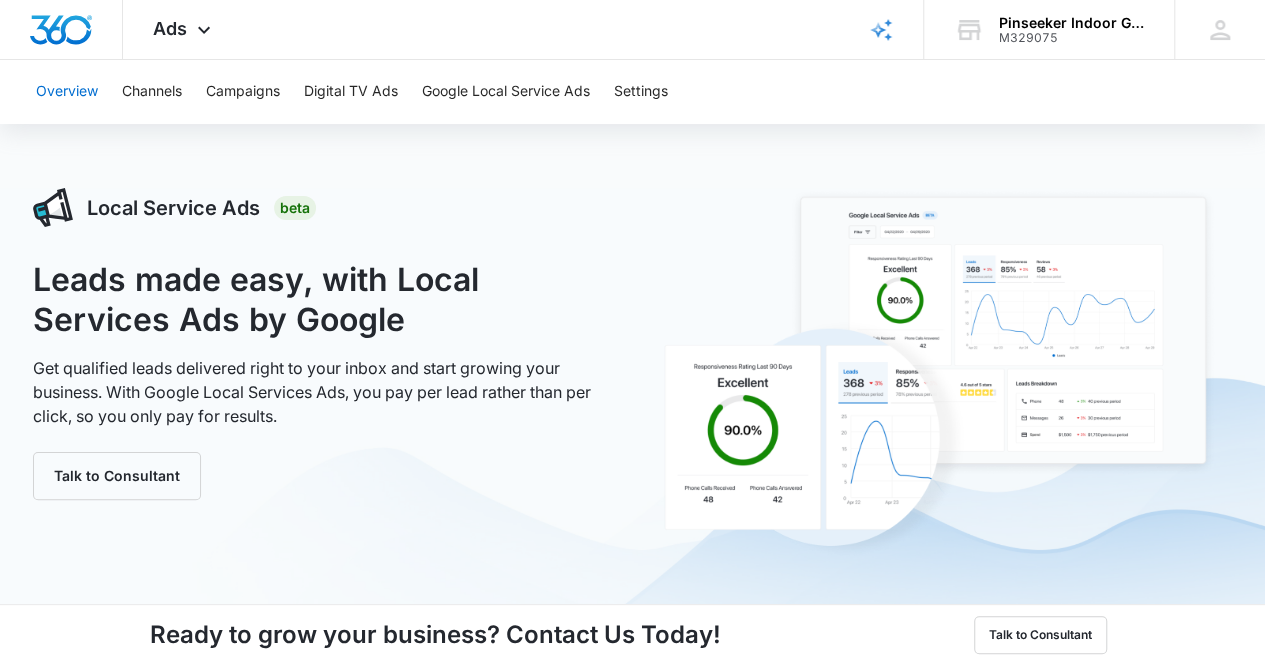 click on "Overview" at bounding box center (67, 92) 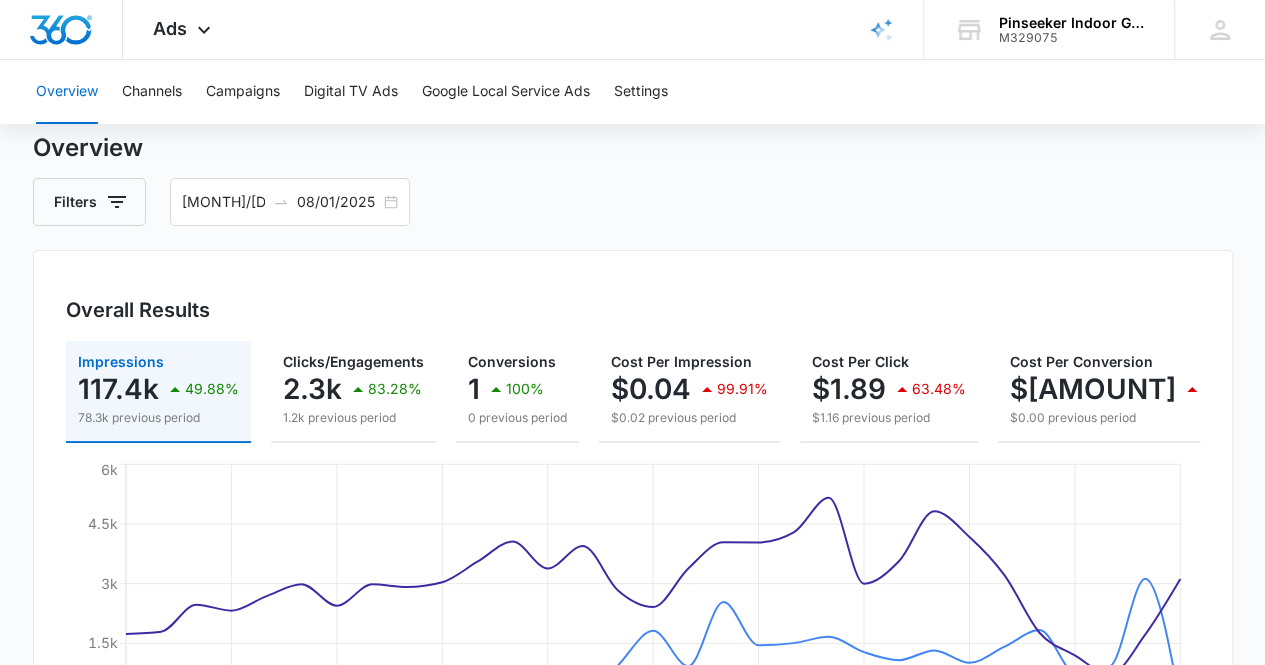scroll, scrollTop: 0, scrollLeft: 0, axis: both 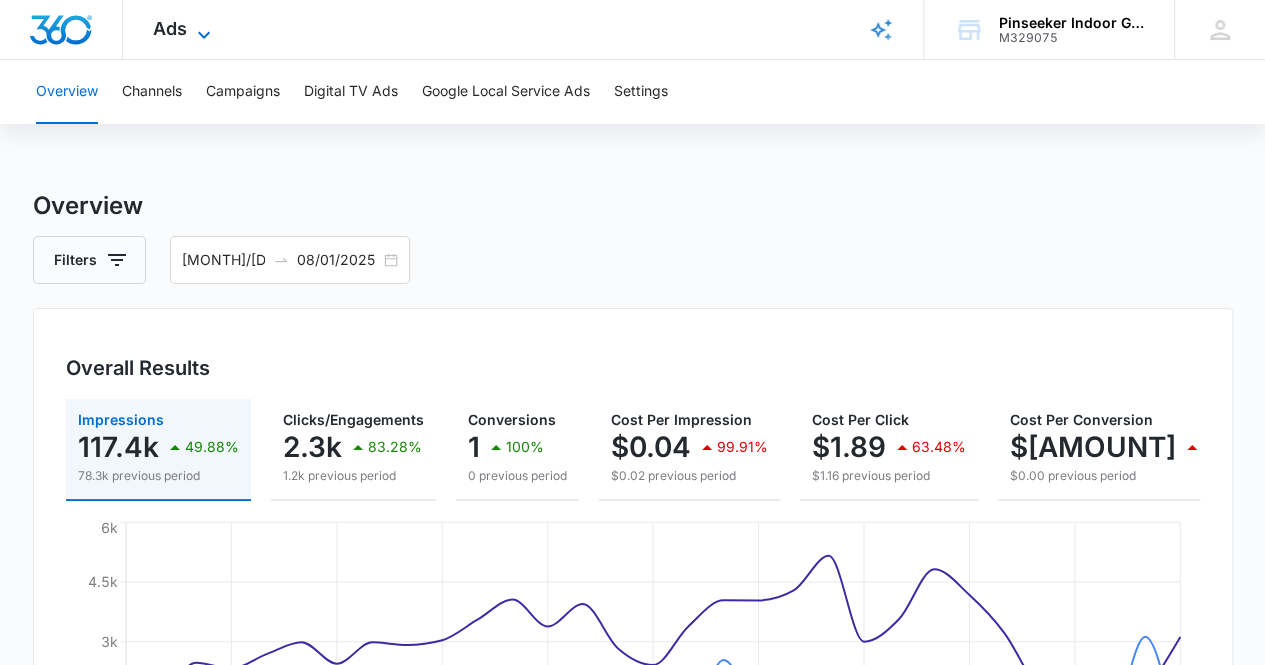 click 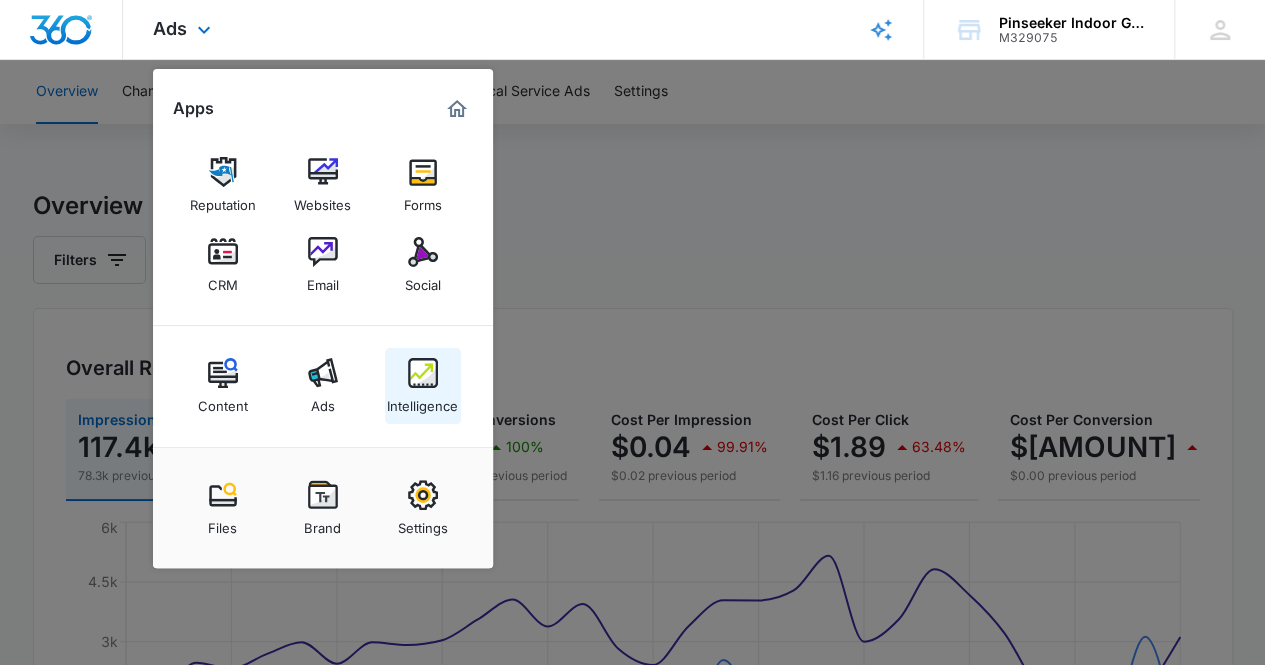 click at bounding box center [423, 373] 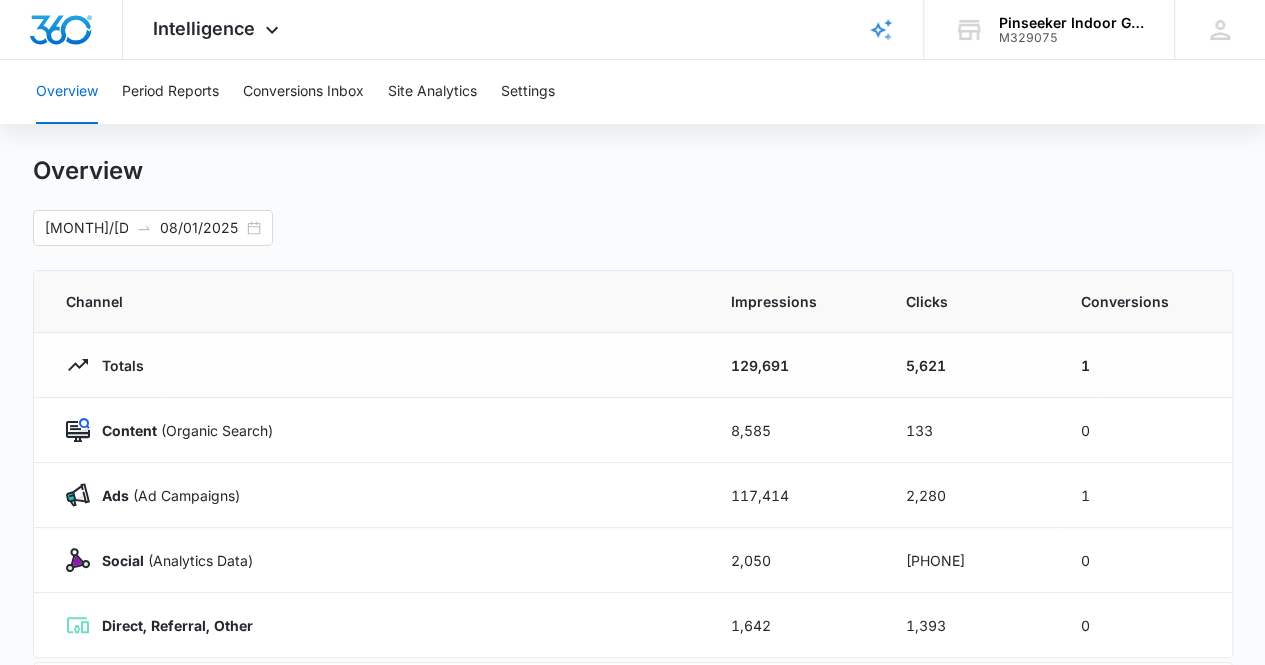 scroll, scrollTop: 0, scrollLeft: 0, axis: both 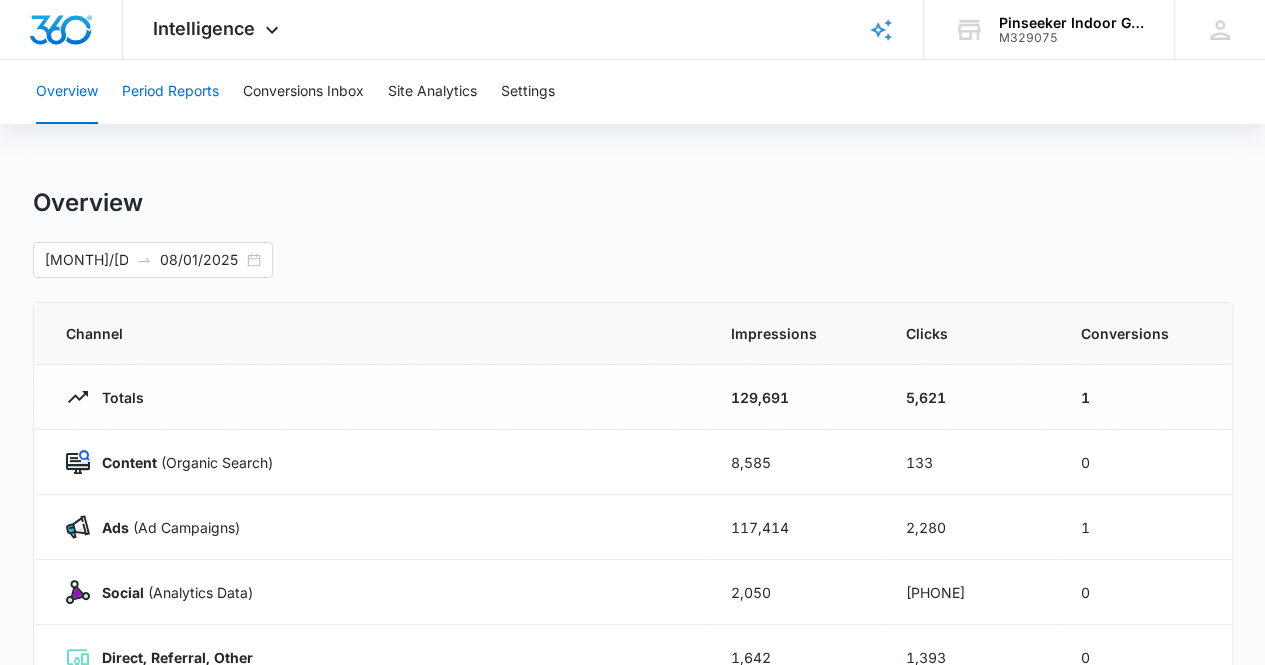 click on "Period Reports" at bounding box center (170, 92) 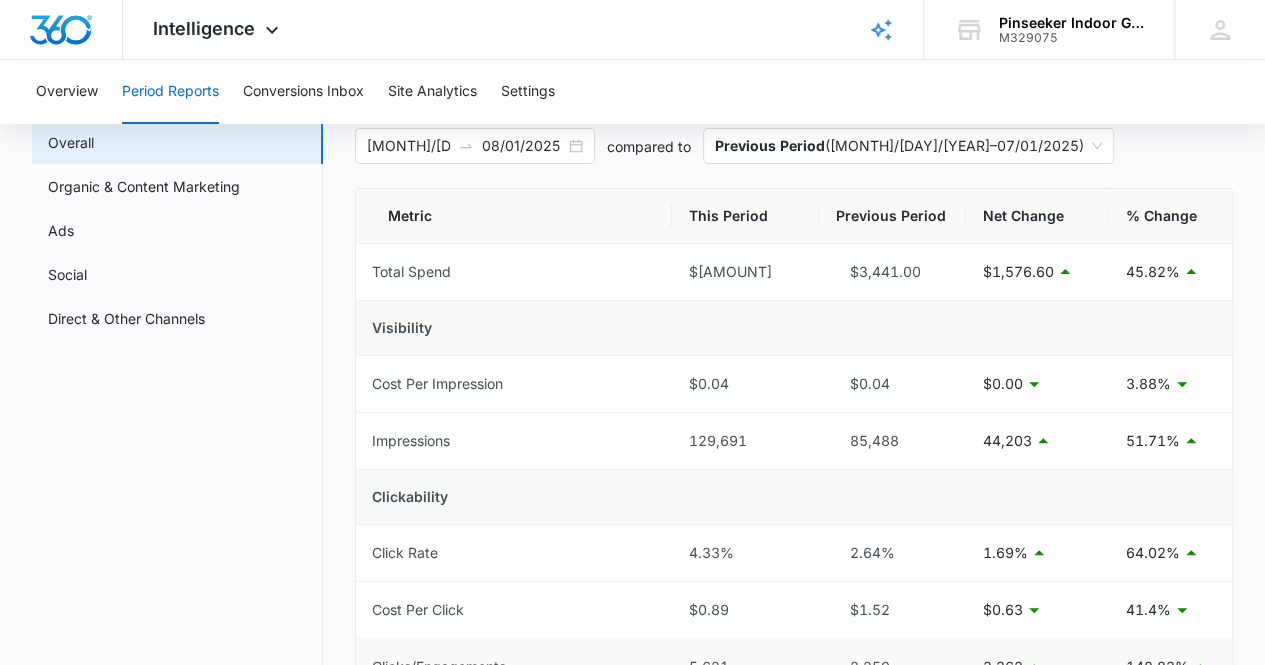 scroll, scrollTop: 0, scrollLeft: 0, axis: both 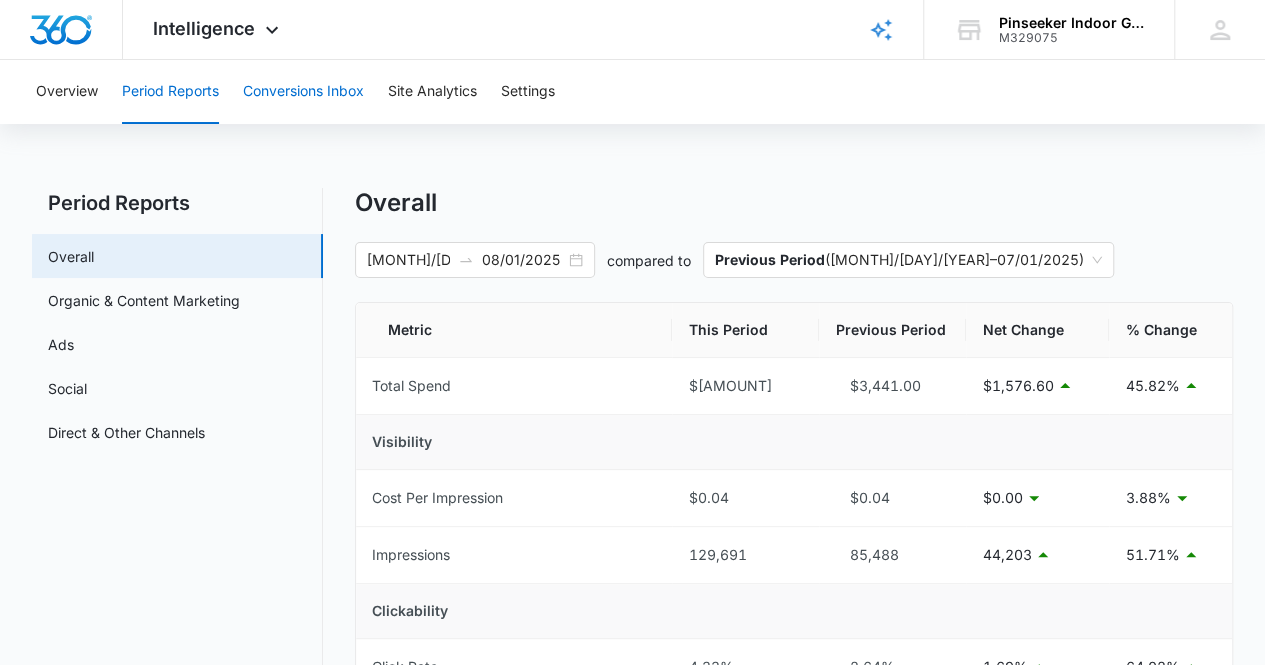 click on "Conversions Inbox" at bounding box center [303, 92] 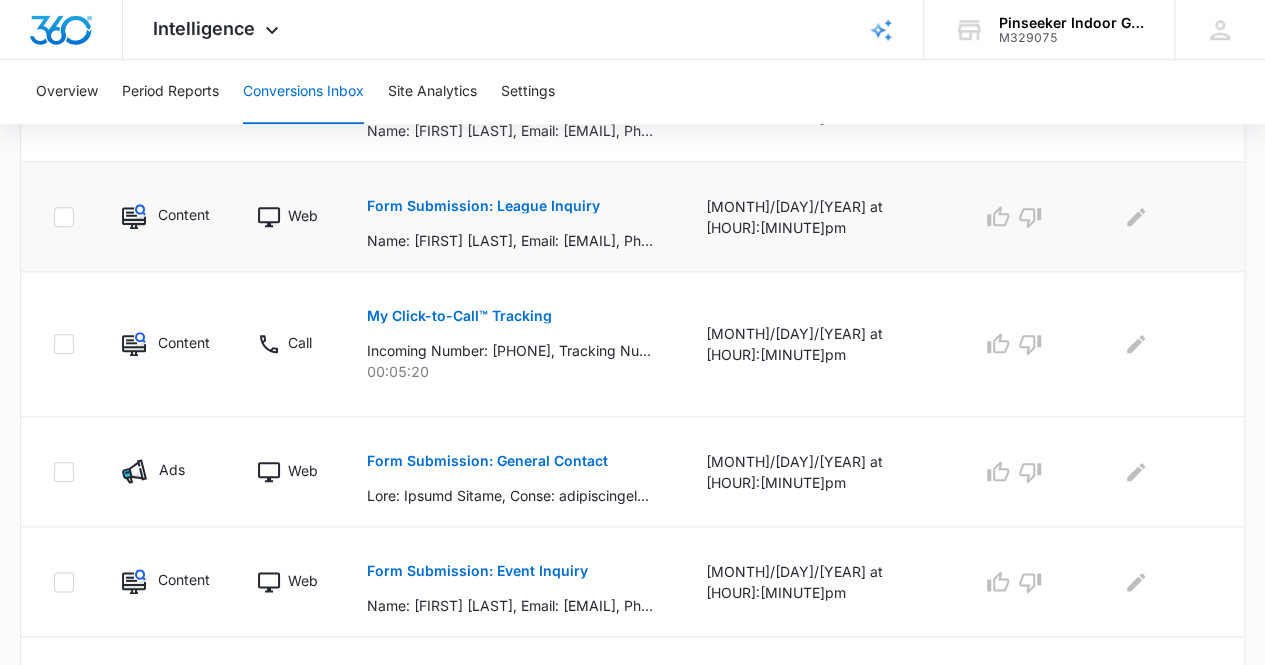 scroll, scrollTop: 900, scrollLeft: 0, axis: vertical 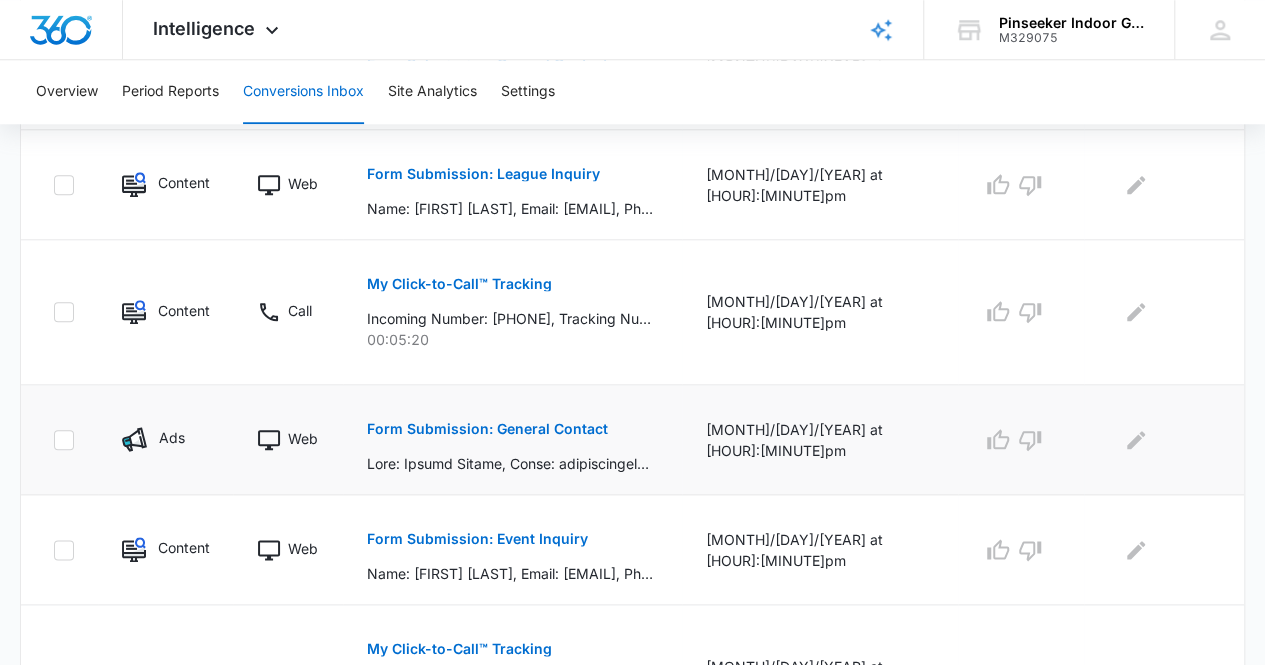 click on "Form Submission: General Contact" at bounding box center (487, 429) 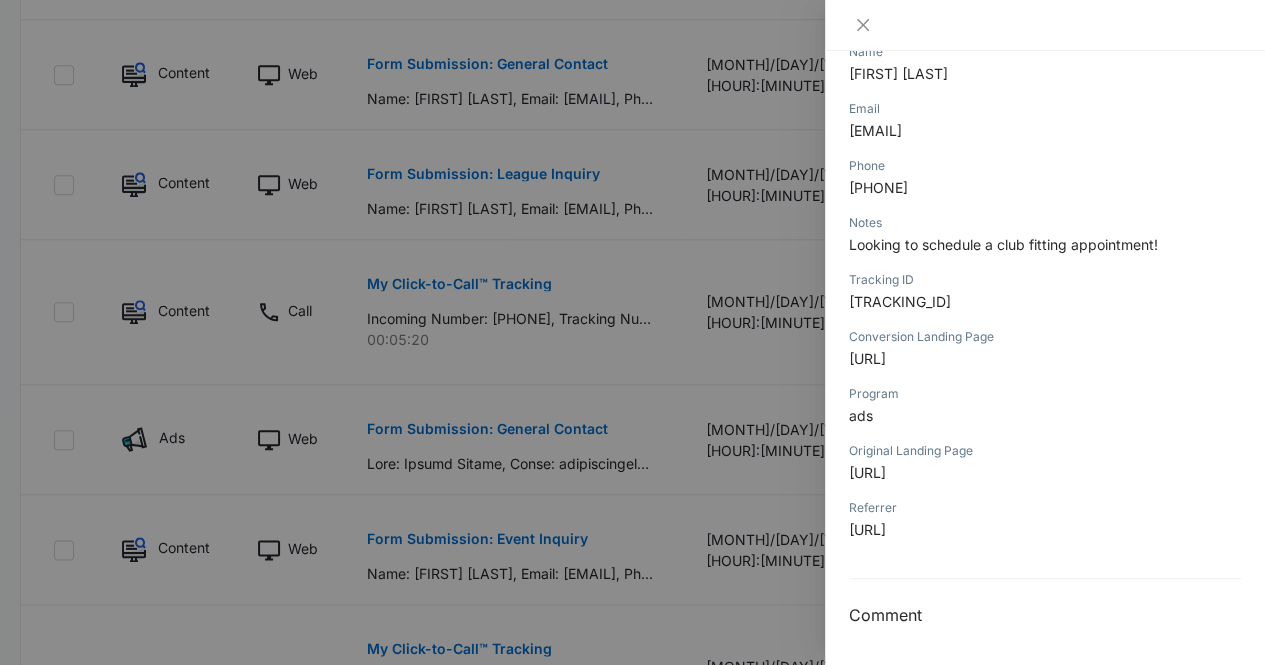 scroll, scrollTop: 725, scrollLeft: 0, axis: vertical 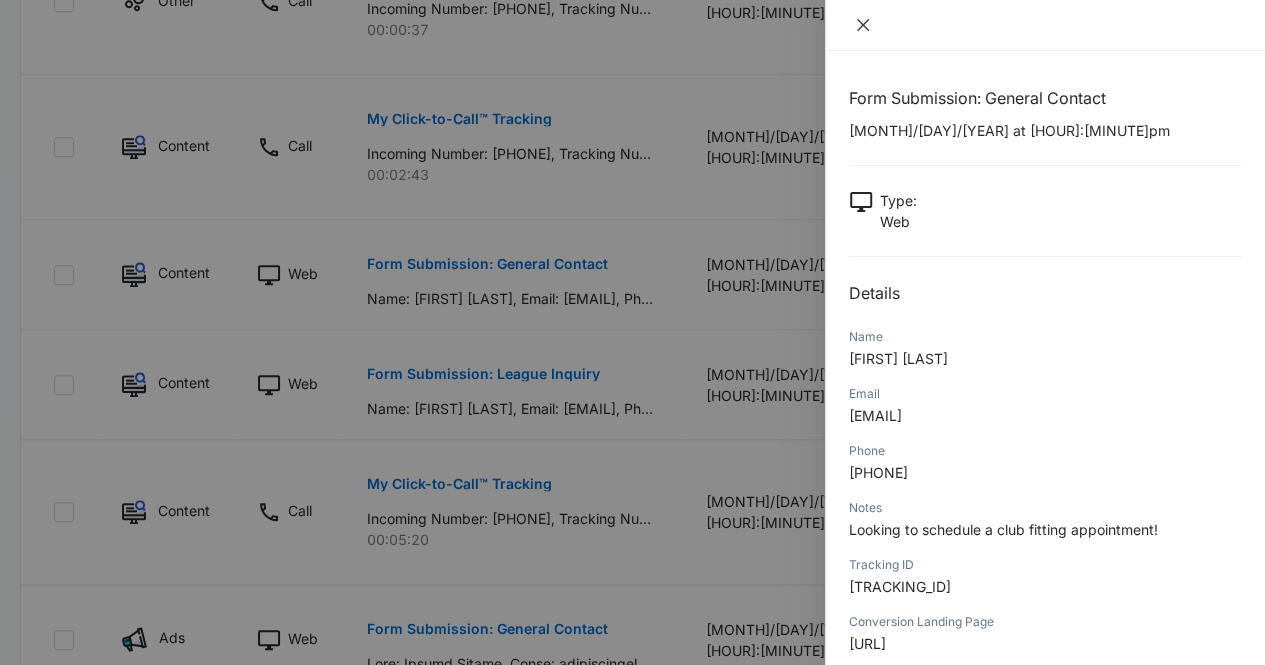 drag, startPoint x: 863, startPoint y: 22, endPoint x: 859, endPoint y: 77, distance: 55.145264 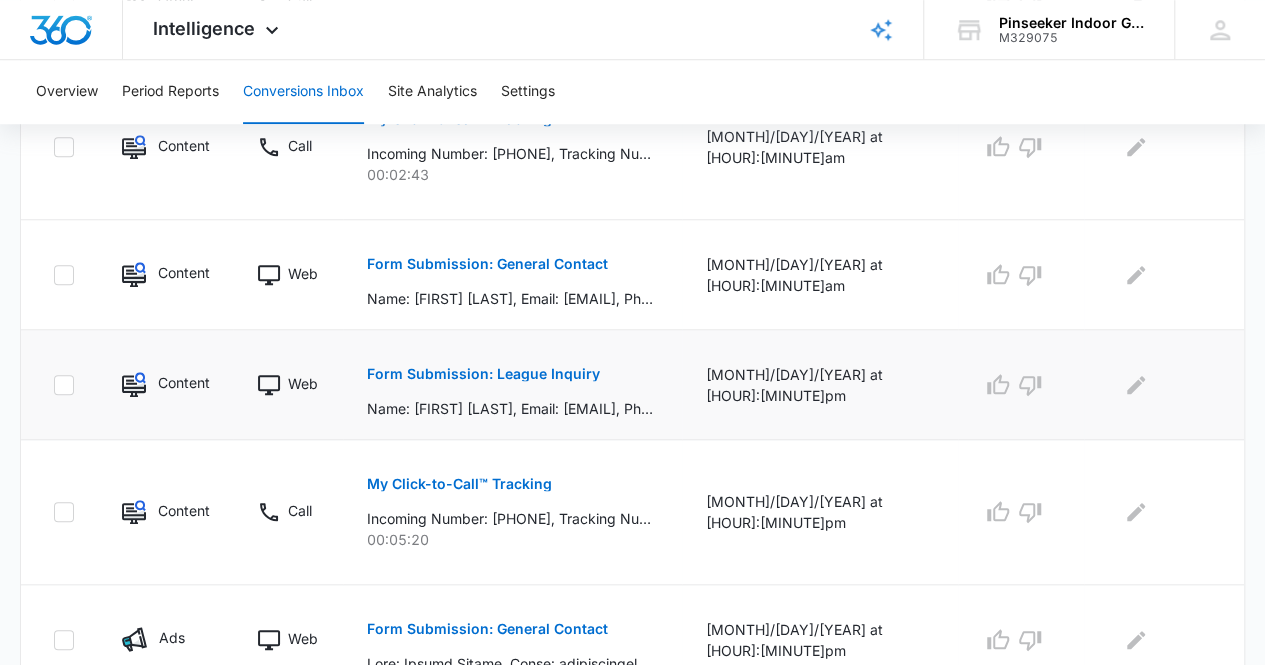 click on "Form Submission: League Inquiry" at bounding box center [483, 374] 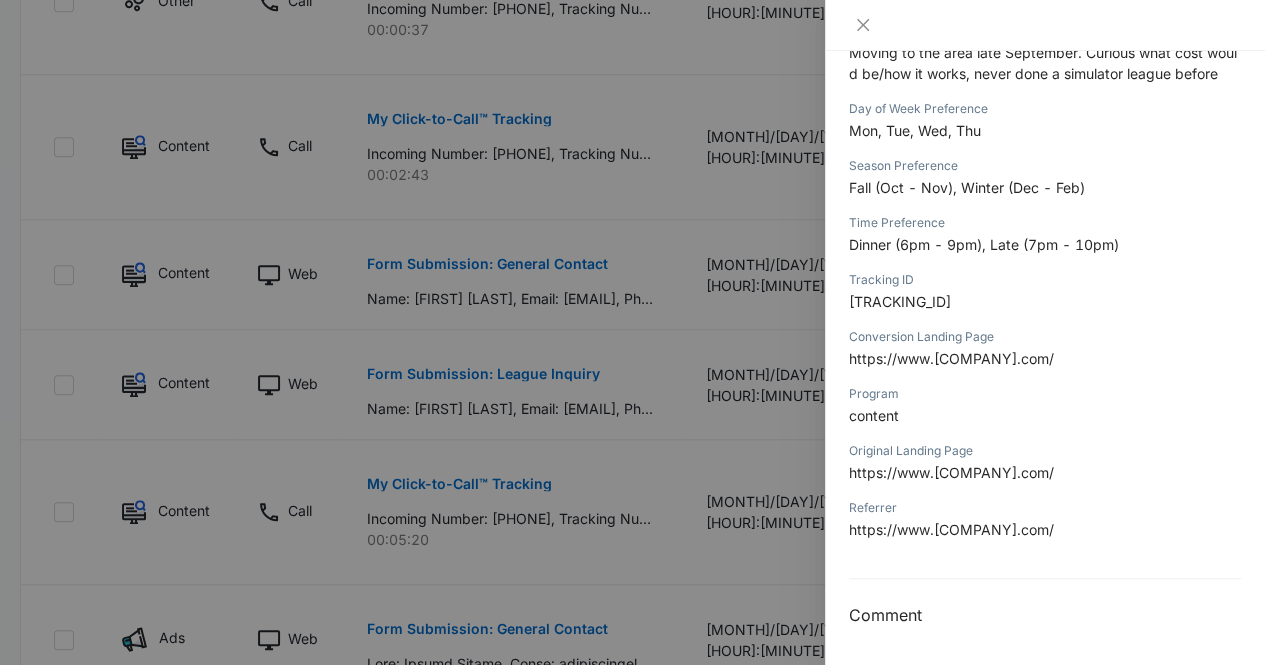 scroll, scrollTop: 497, scrollLeft: 0, axis: vertical 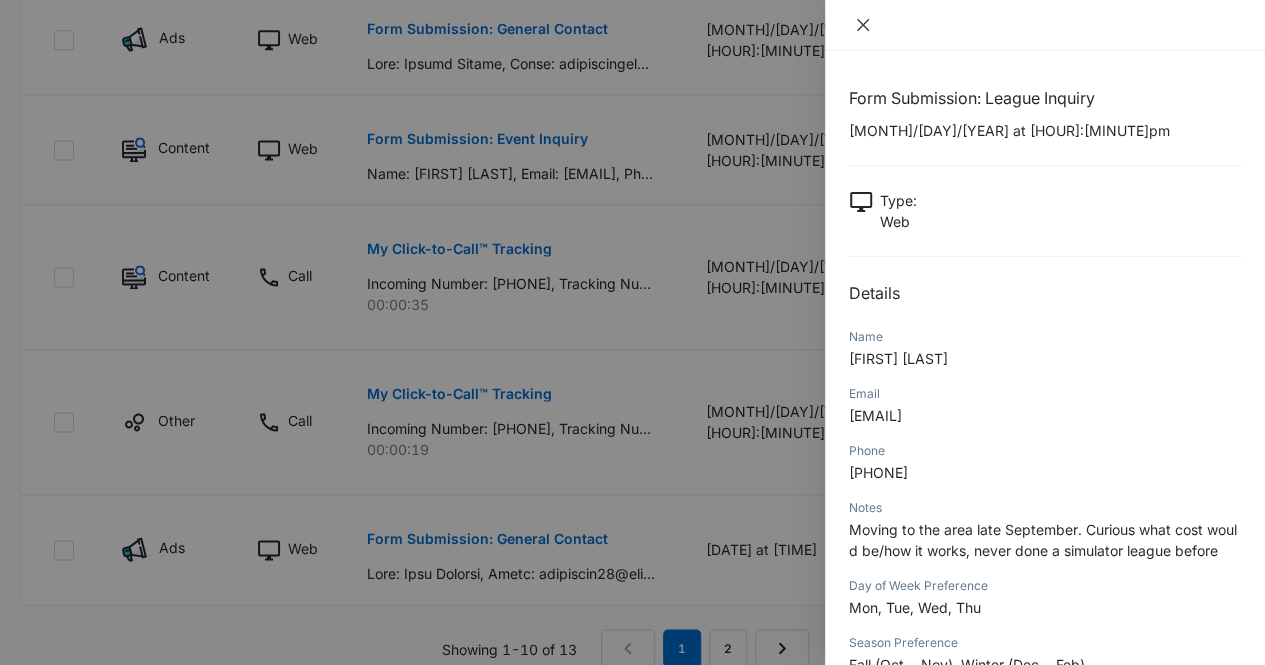 click at bounding box center [863, 25] 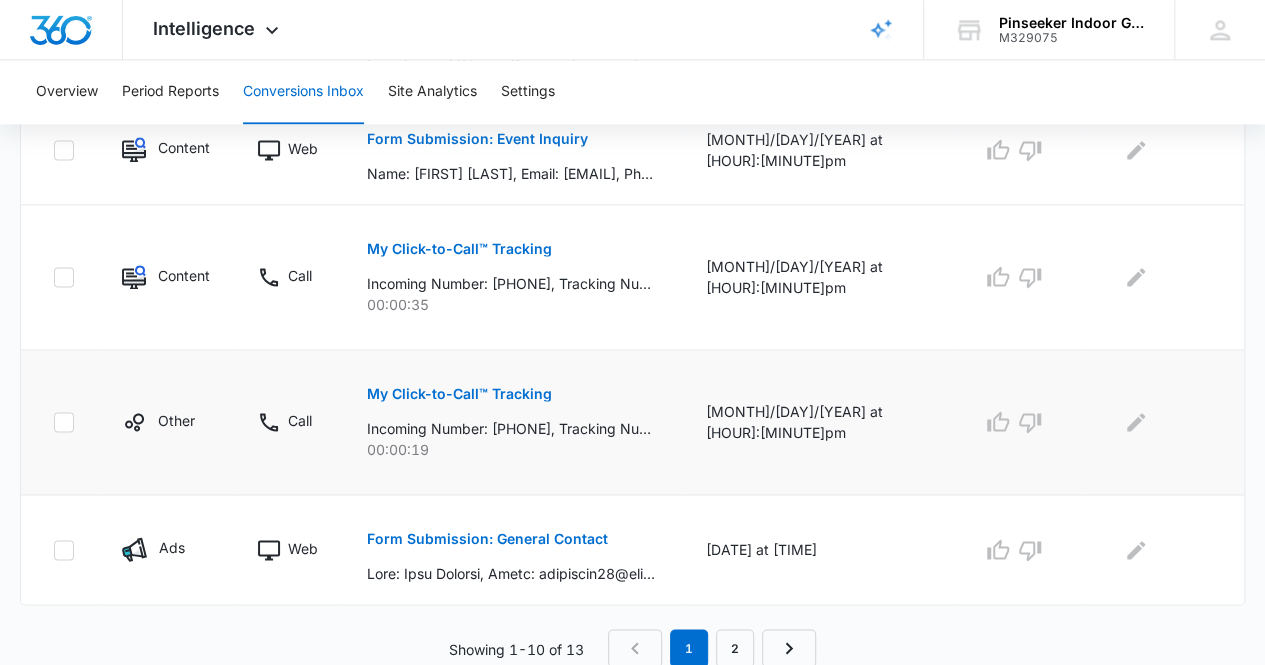 scroll, scrollTop: 1297, scrollLeft: 0, axis: vertical 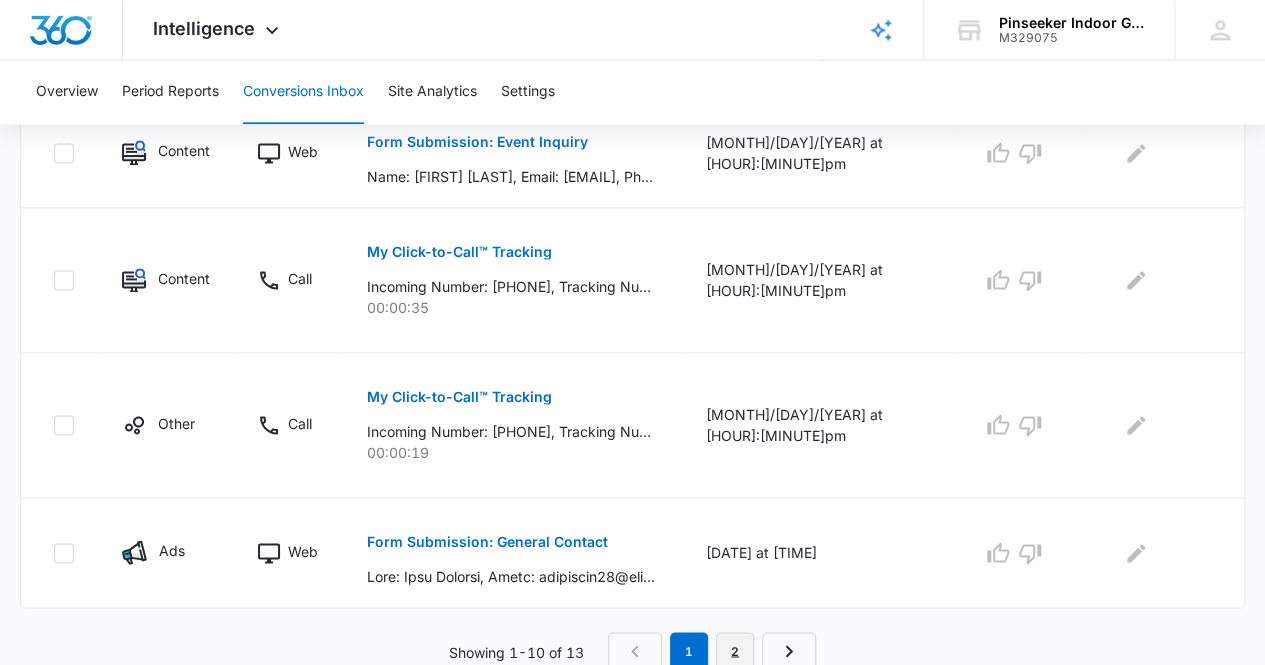 click on "2" at bounding box center [735, 651] 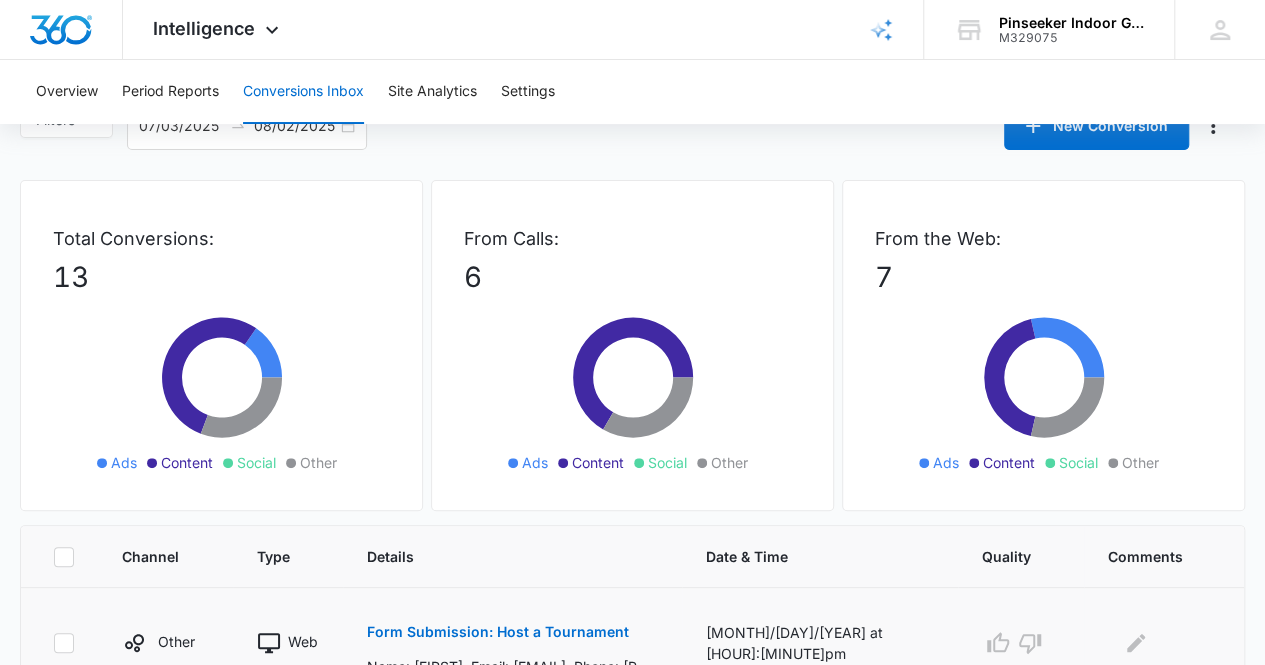 scroll, scrollTop: 0, scrollLeft: 0, axis: both 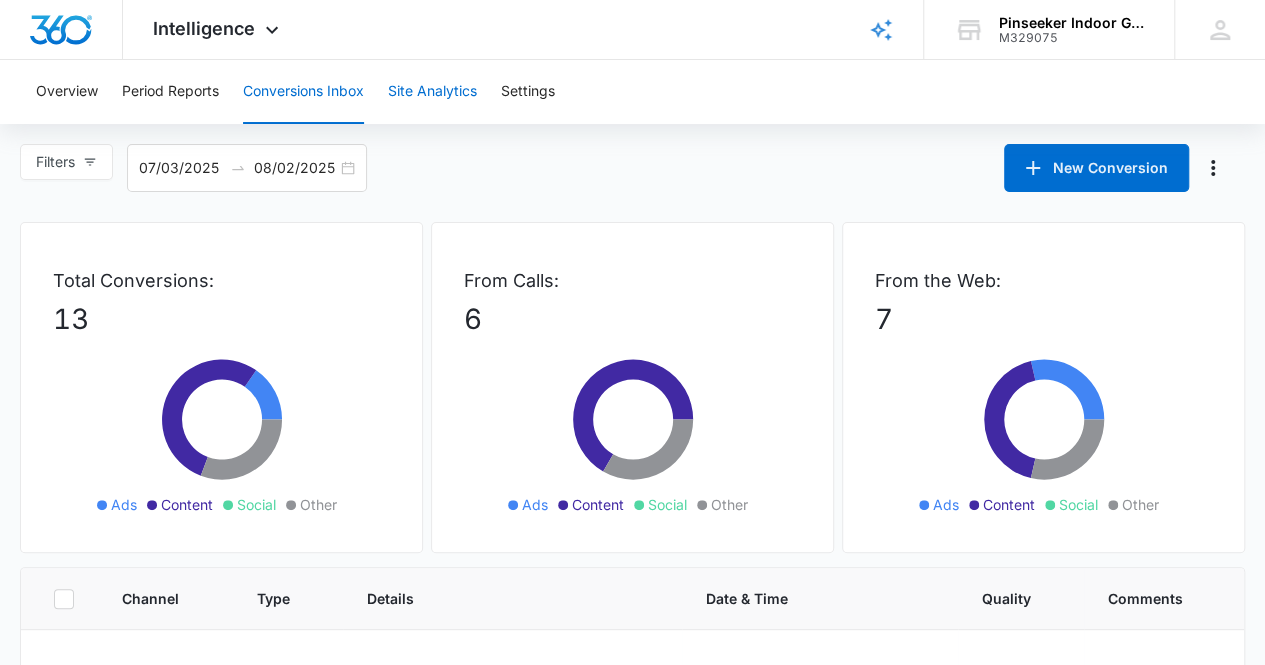 click on "Site Analytics" at bounding box center (432, 92) 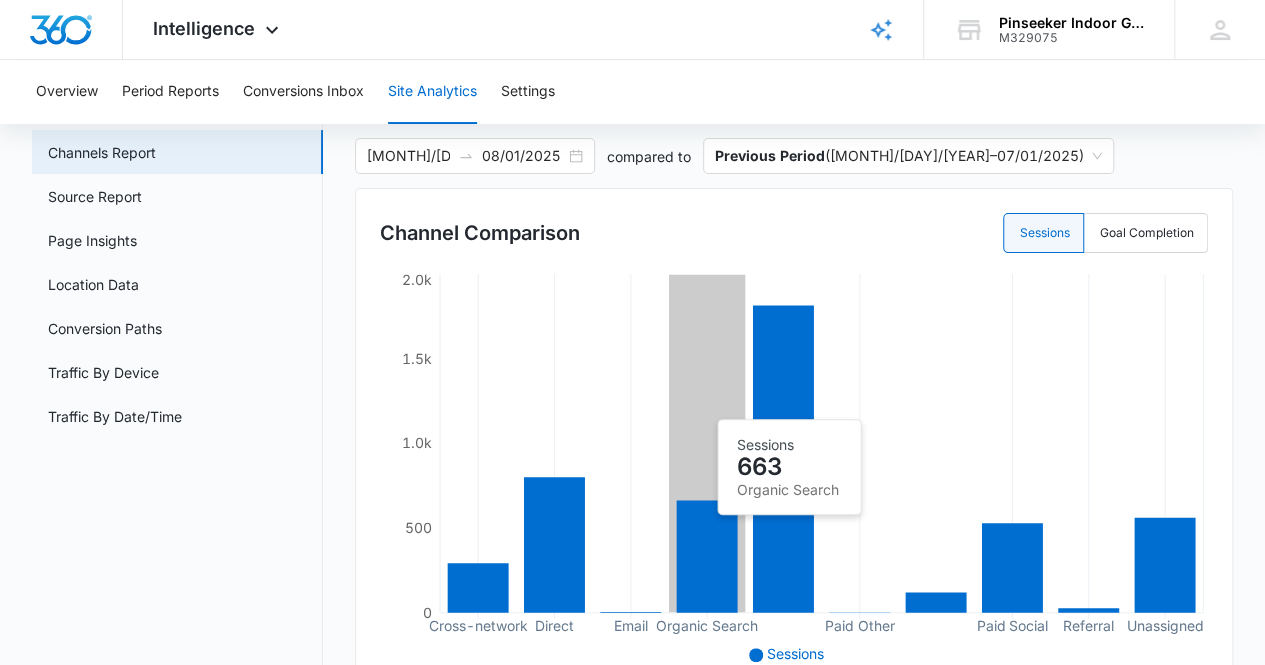 scroll, scrollTop: 200, scrollLeft: 0, axis: vertical 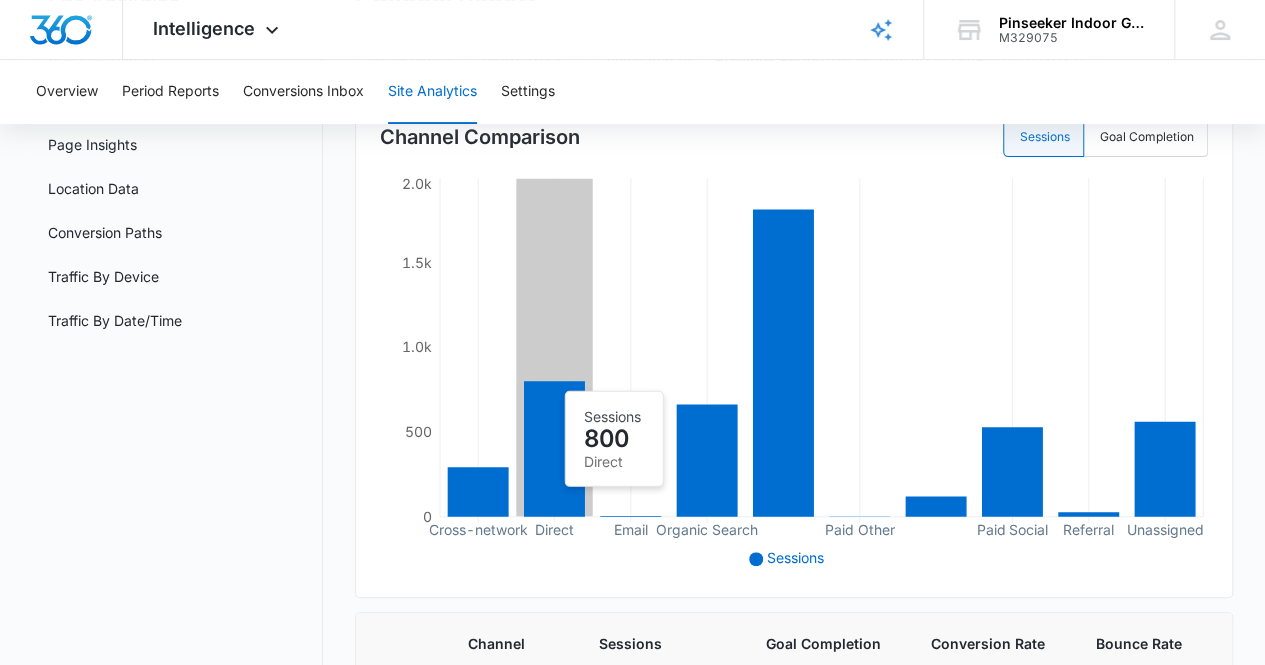 click 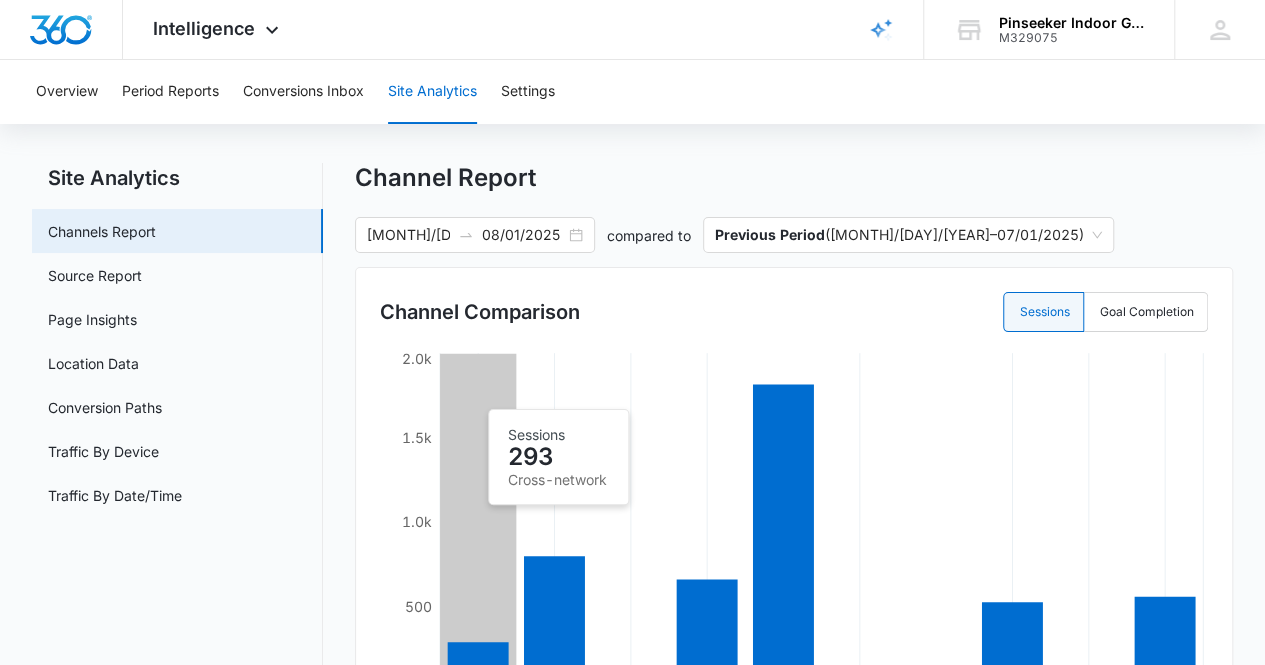 scroll, scrollTop: 0, scrollLeft: 0, axis: both 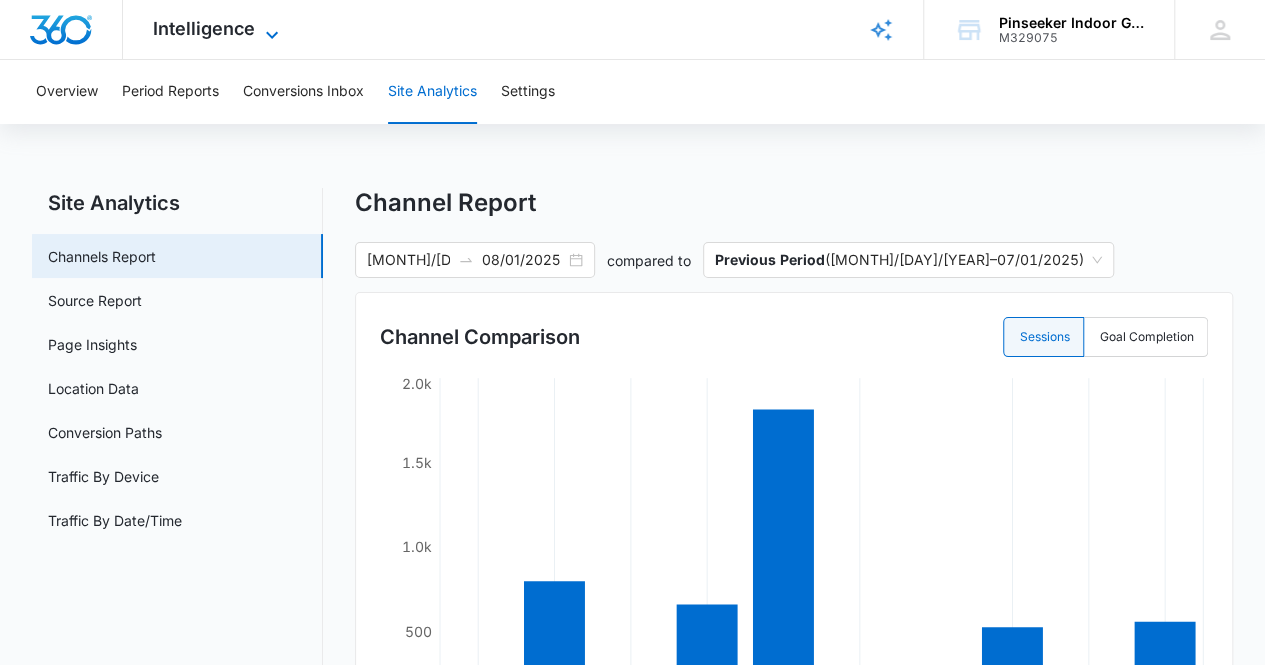 click 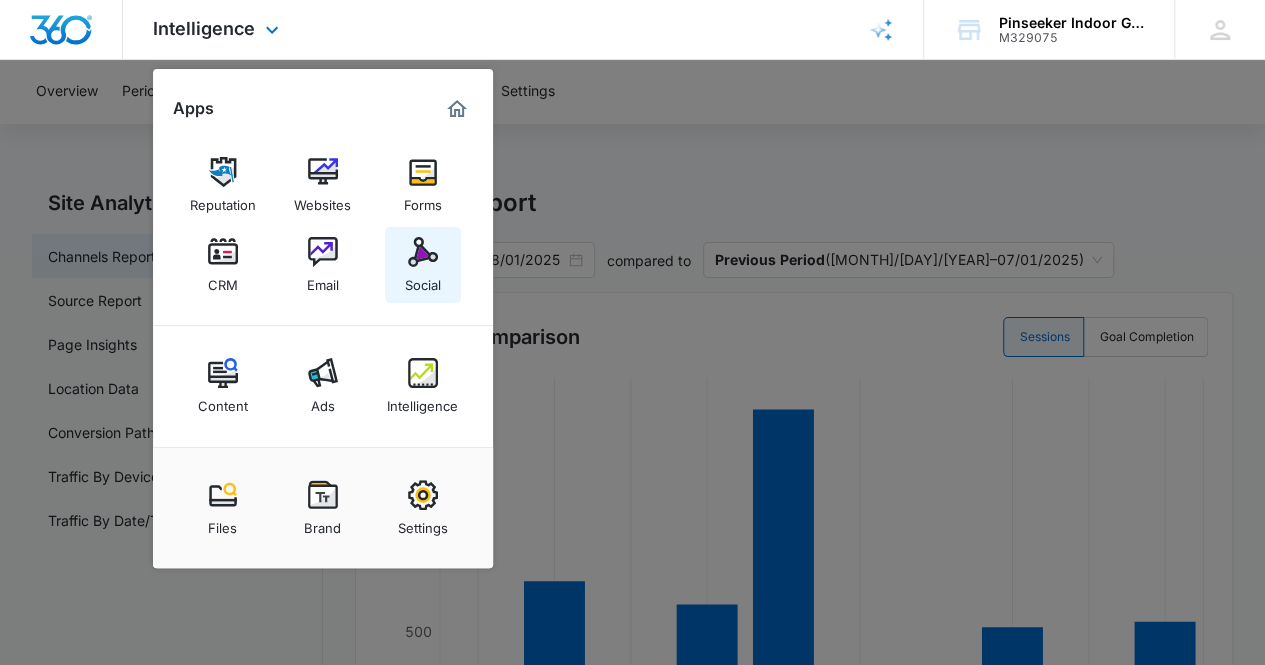 click on "Social" at bounding box center (423, 280) 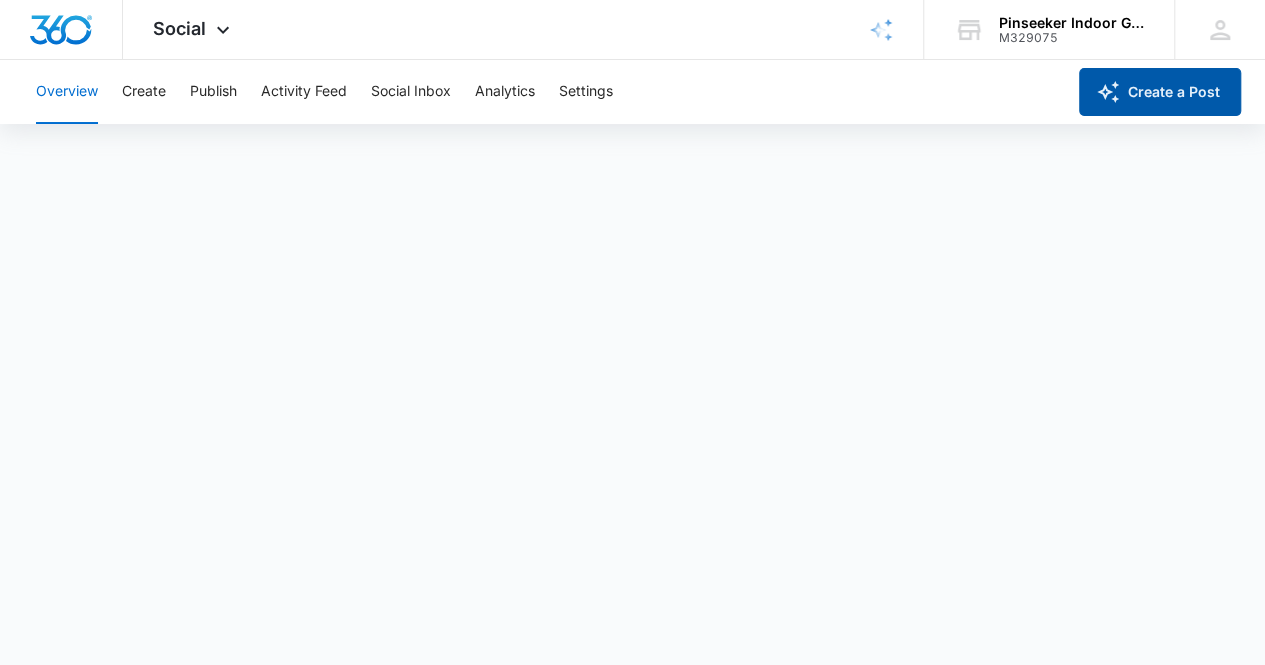 click on "Create a Post" at bounding box center (1160, 92) 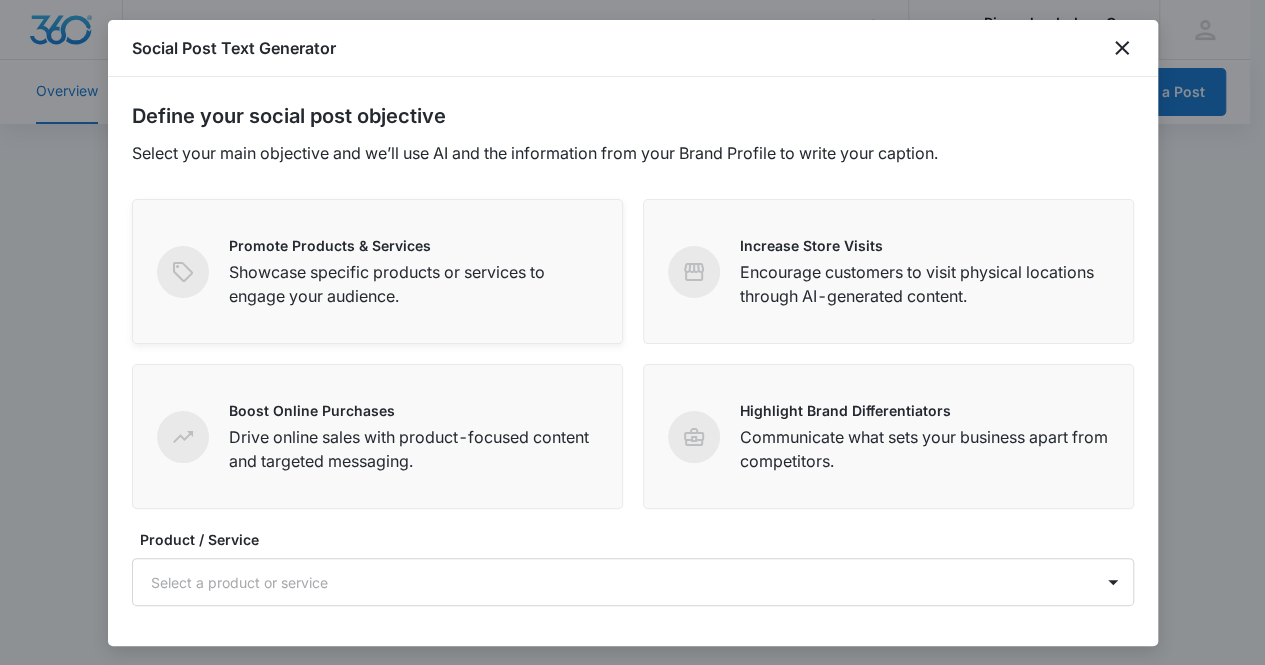 scroll, scrollTop: 173, scrollLeft: 0, axis: vertical 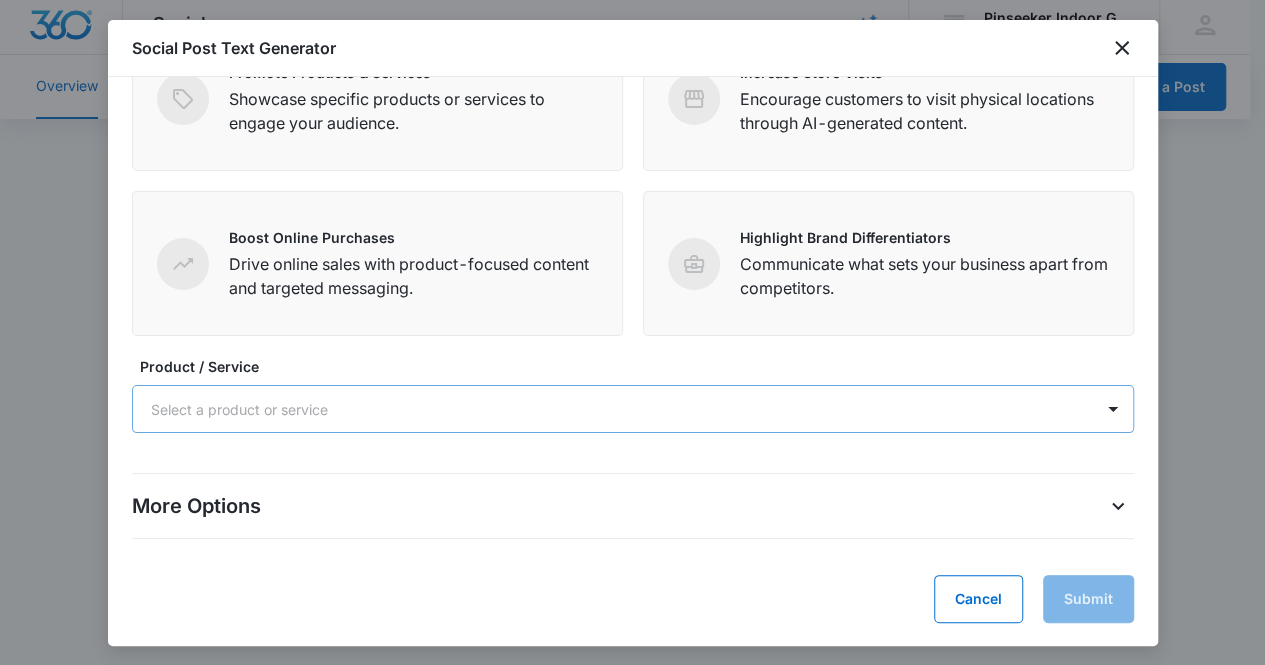 click at bounding box center [609, 409] 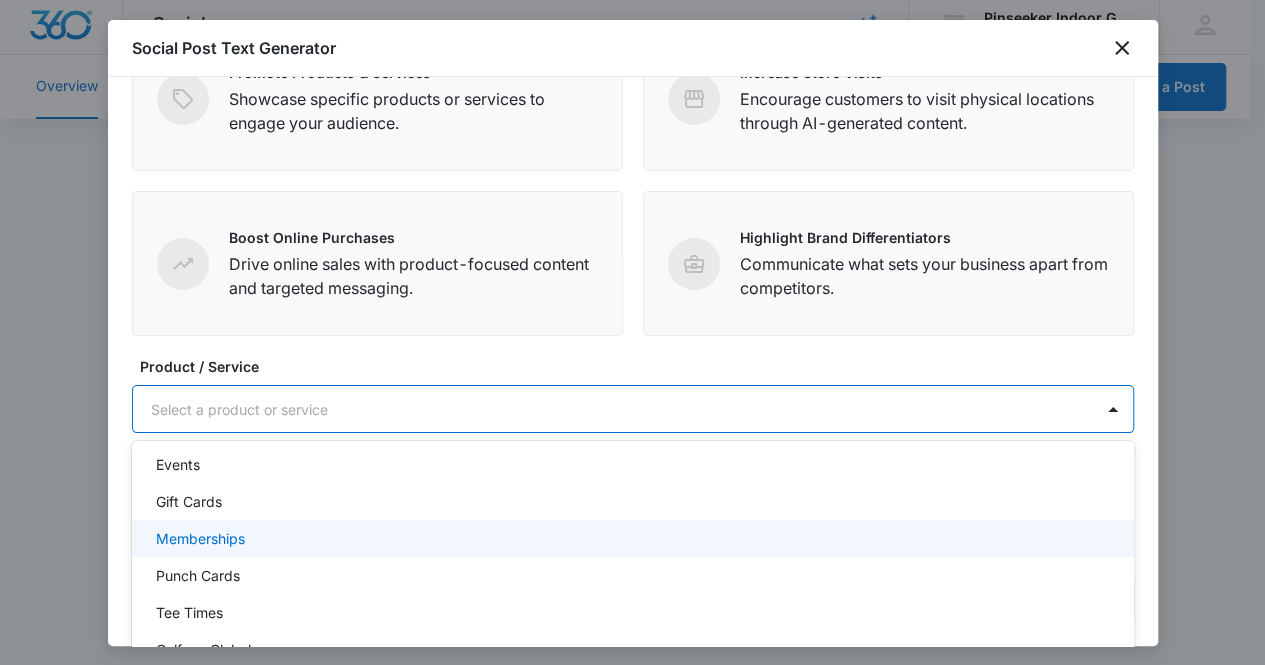 scroll, scrollTop: 234, scrollLeft: 0, axis: vertical 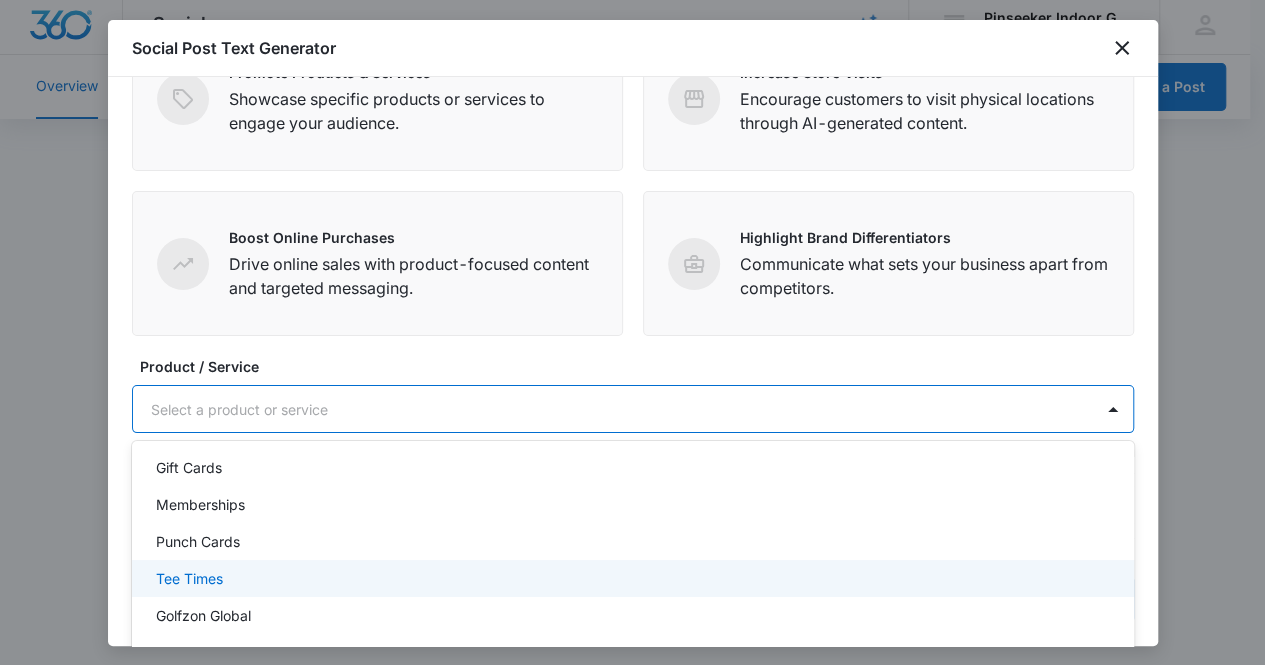 click on "Tee Times" at bounding box center [631, 578] 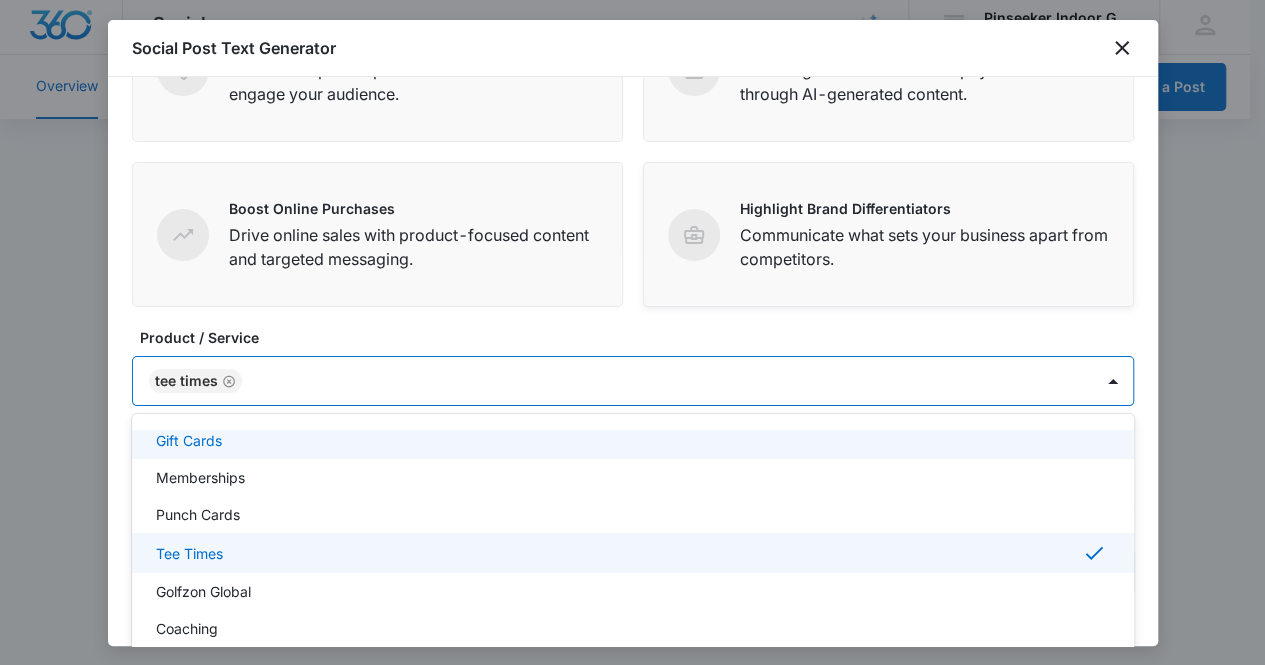 scroll, scrollTop: 218, scrollLeft: 0, axis: vertical 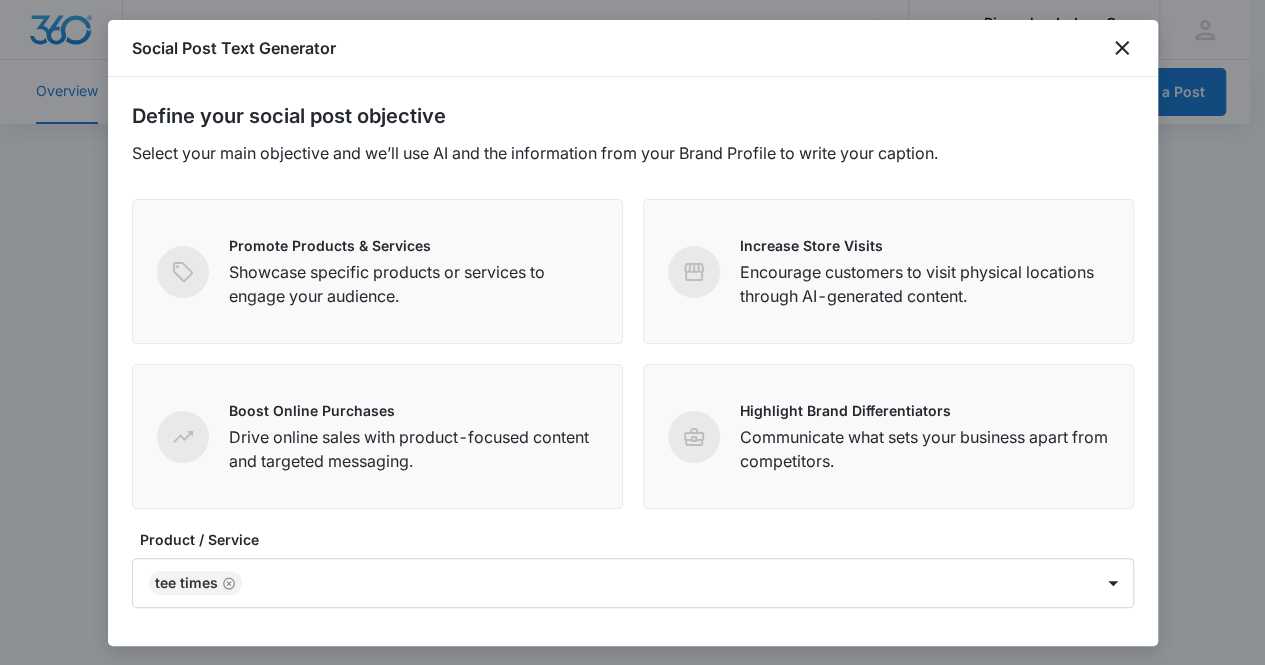 click on "Promote Products & Services Showcase specific products or services to engage your audience. Increase Store Visits Encourage customers to visit physical locations through AI-generated content. Boost Online Purchases Drive online sales with product-focused content and targeted messaging. Highlight Brand Differentiators Communicate what sets your business apart from competitors." at bounding box center [633, 354] 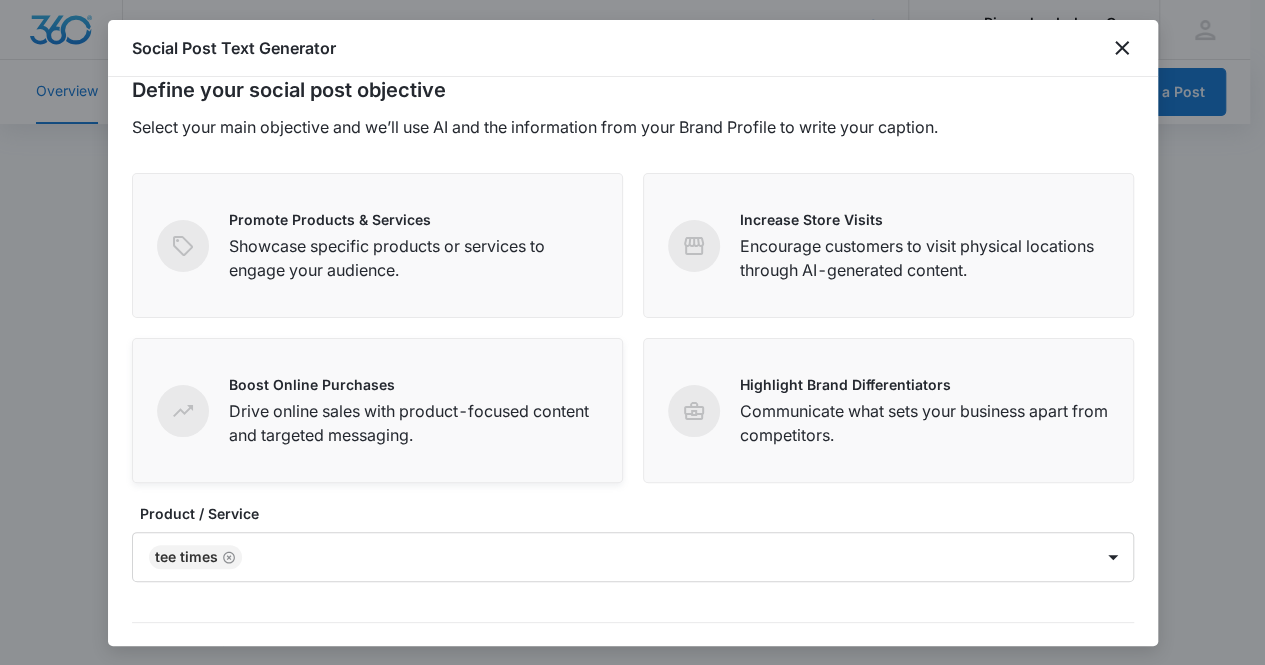 scroll, scrollTop: 0, scrollLeft: 0, axis: both 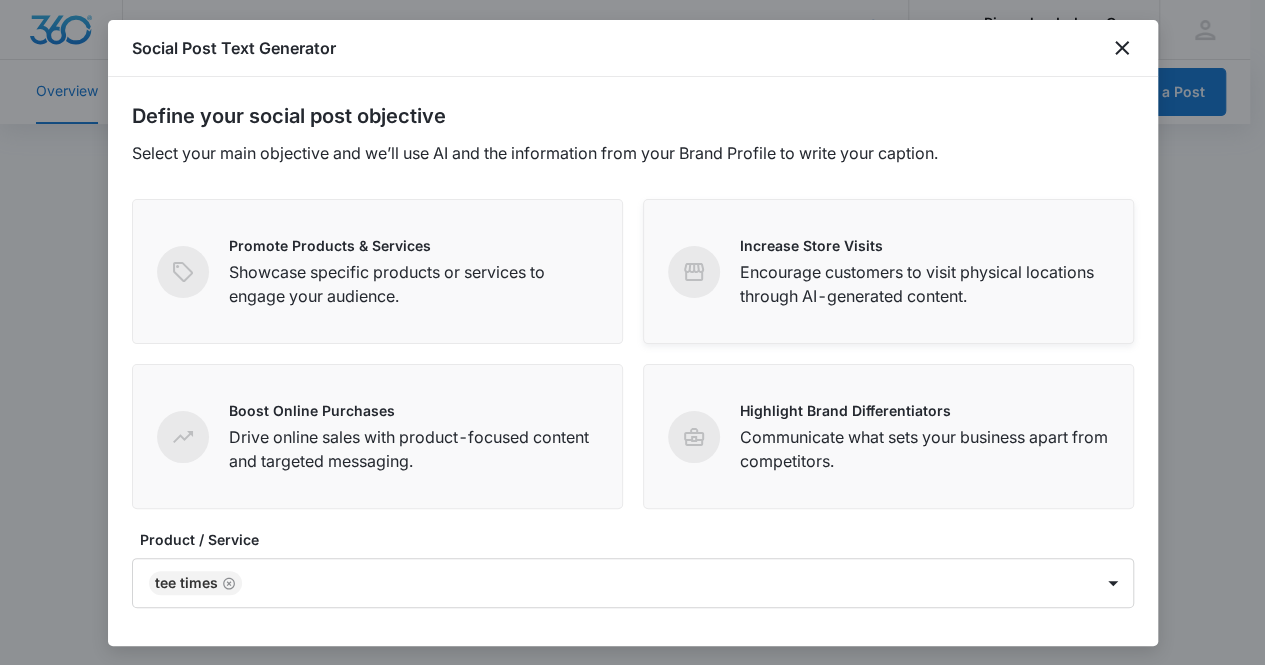 click on "Increase Store Visits" at bounding box center (924, 245) 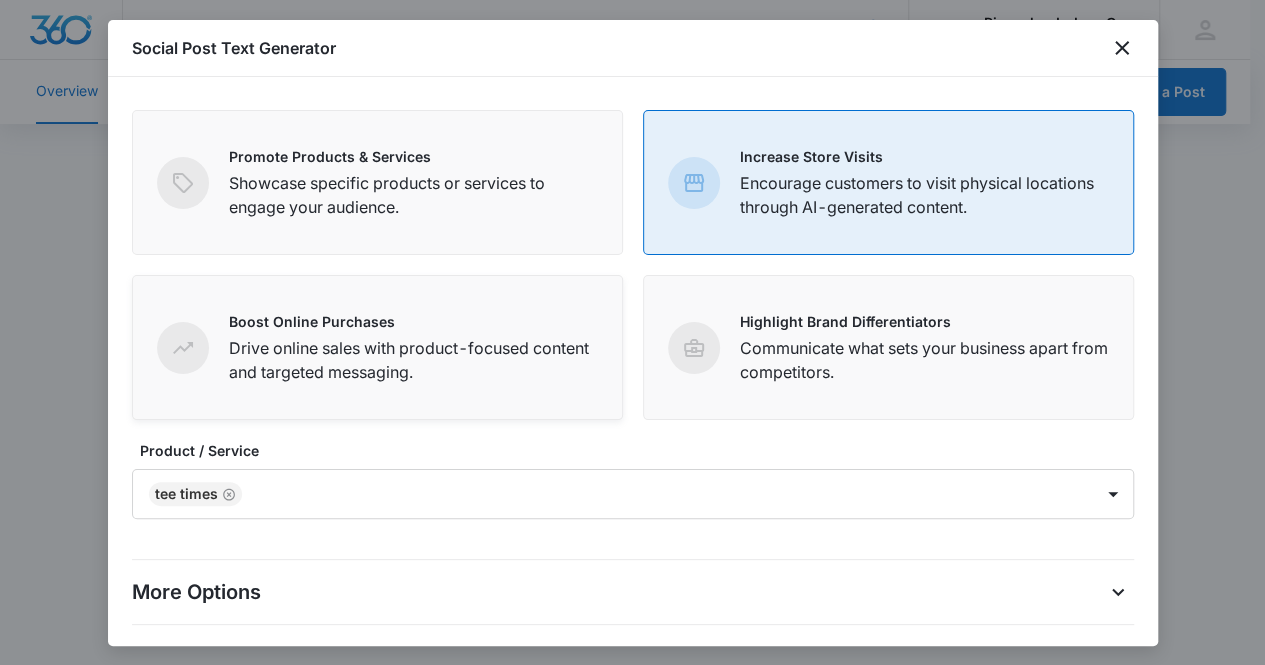 scroll, scrollTop: 174, scrollLeft: 0, axis: vertical 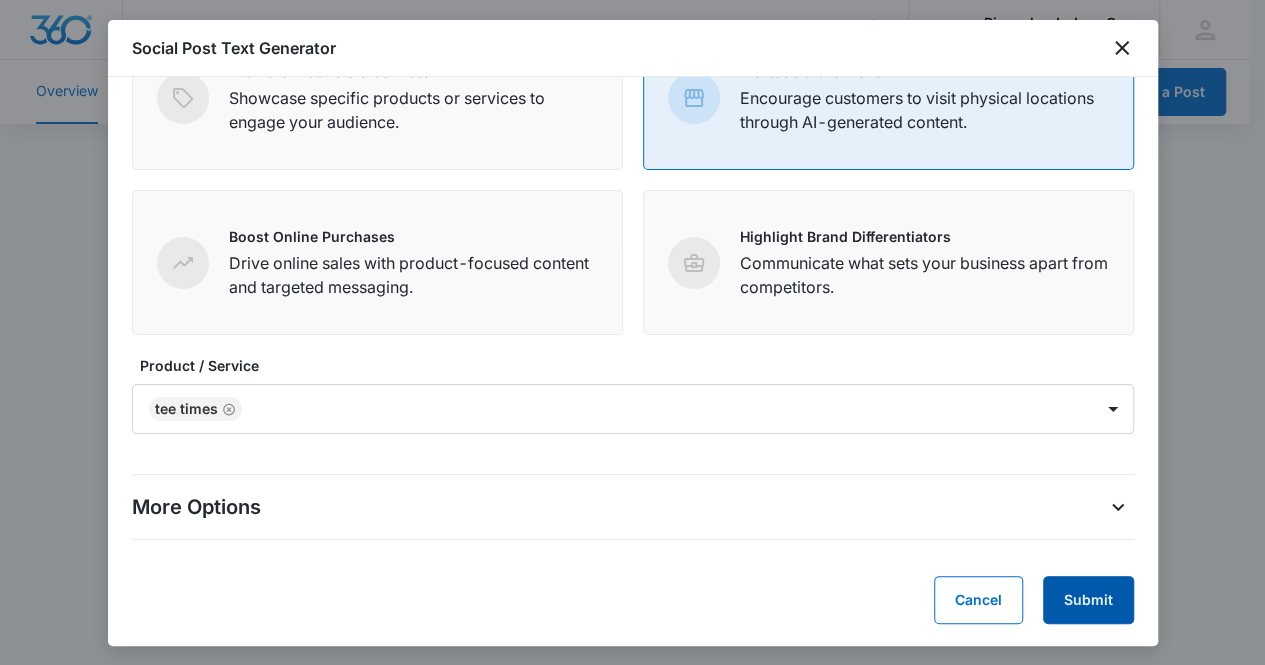 click on "Submit" at bounding box center [1088, 600] 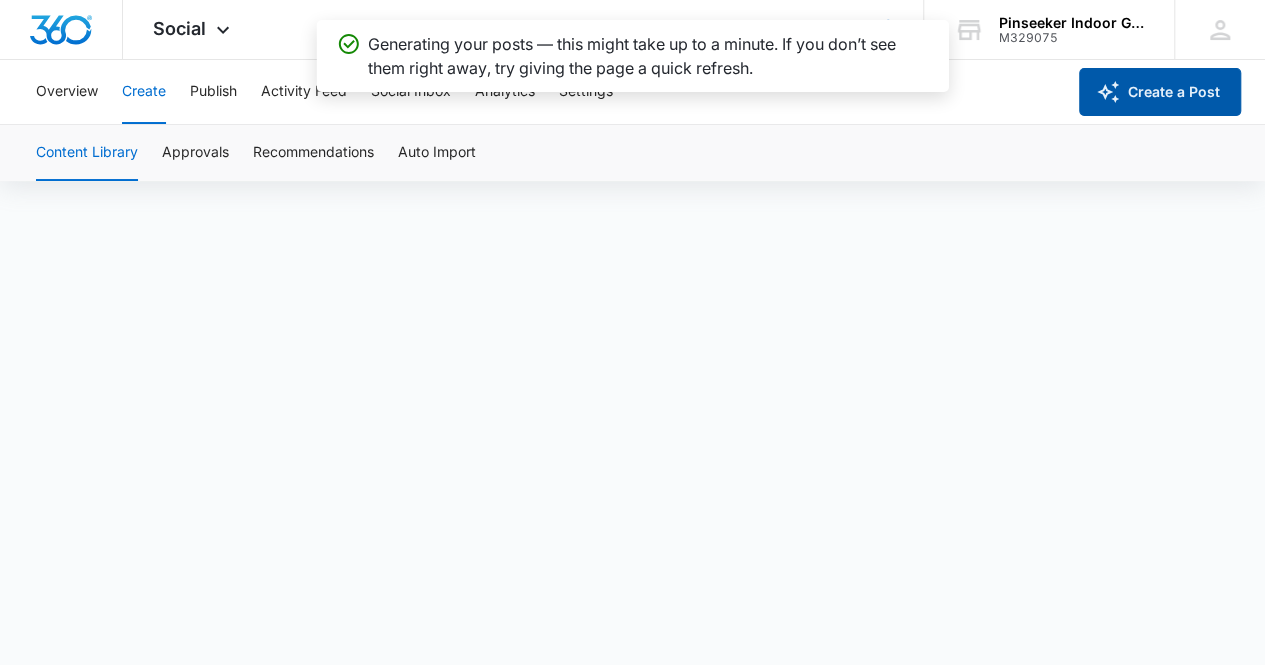 scroll, scrollTop: 0, scrollLeft: 0, axis: both 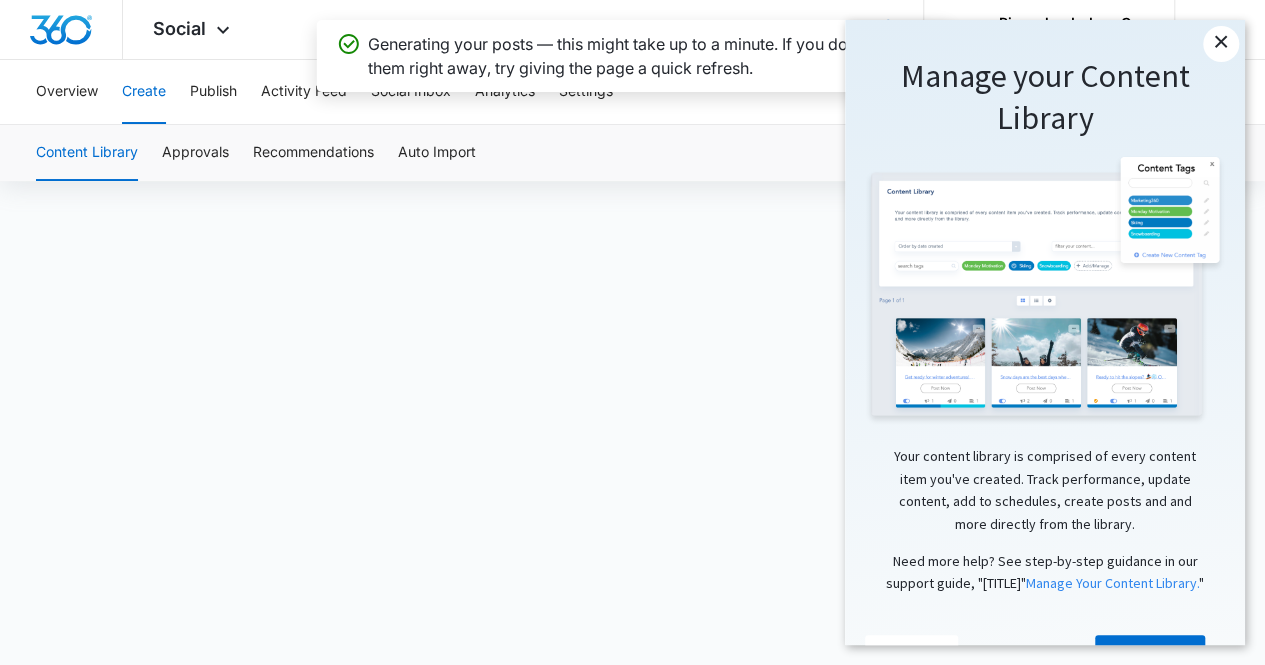 click on "×" at bounding box center (1221, 44) 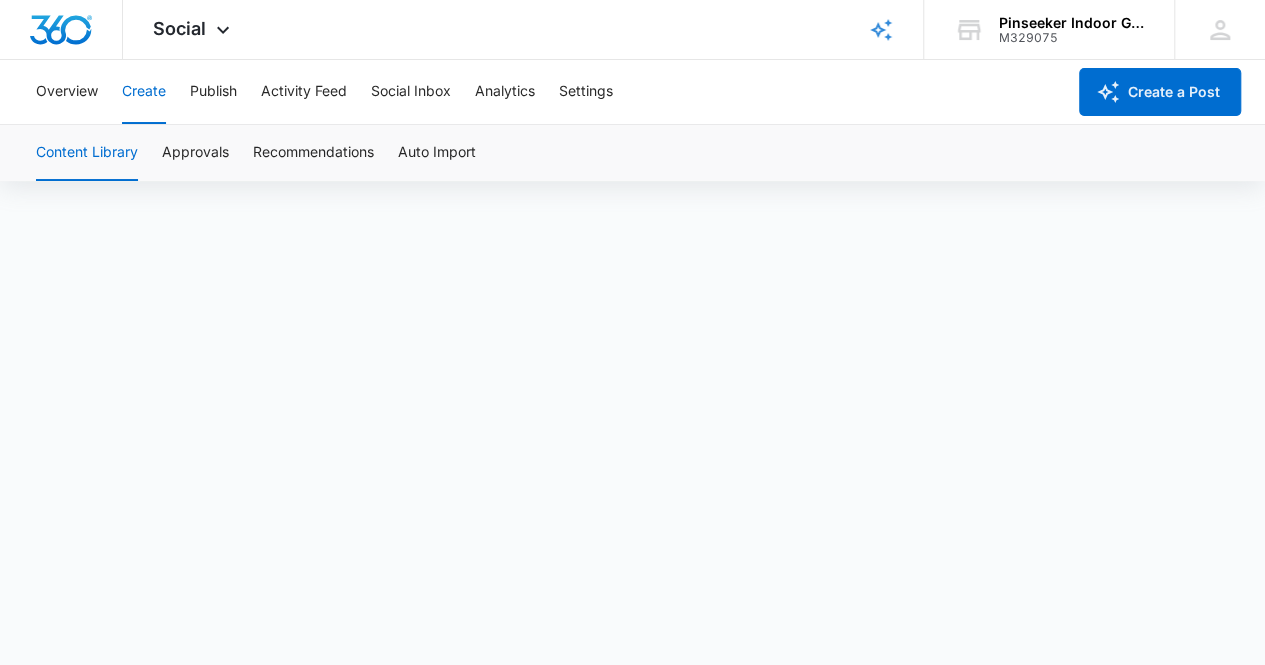scroll, scrollTop: 14, scrollLeft: 0, axis: vertical 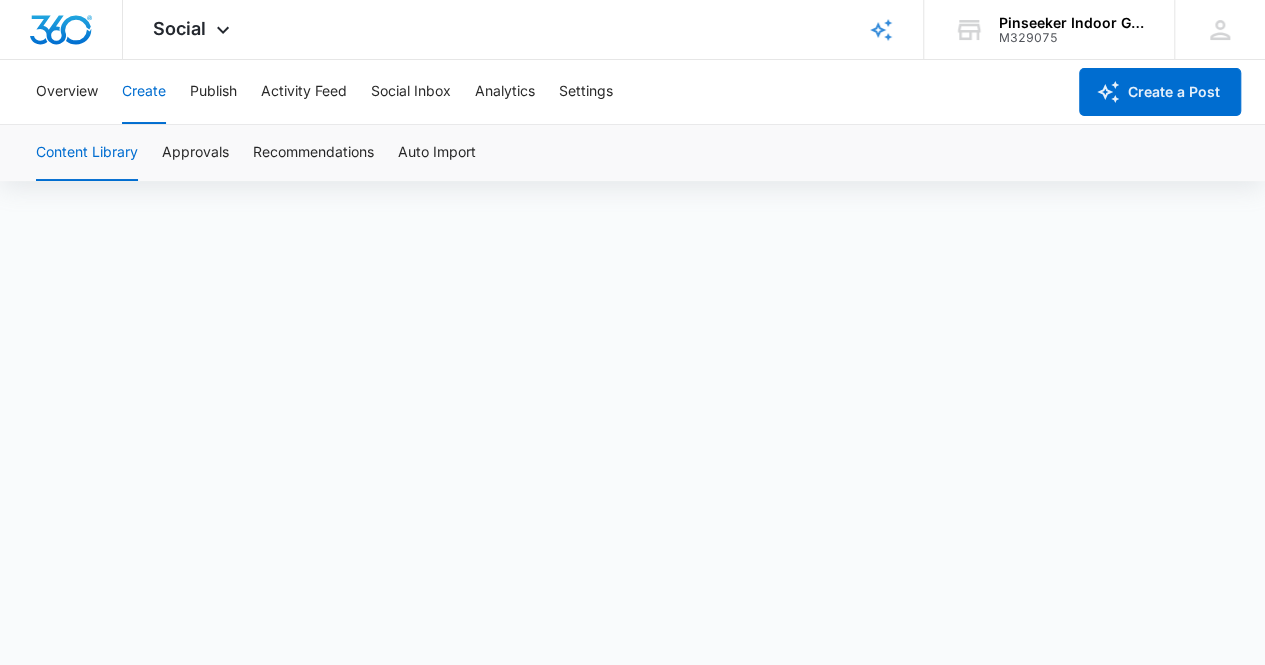 click on "Content Library Approvals Recommendations Auto Import" at bounding box center (632, 153) 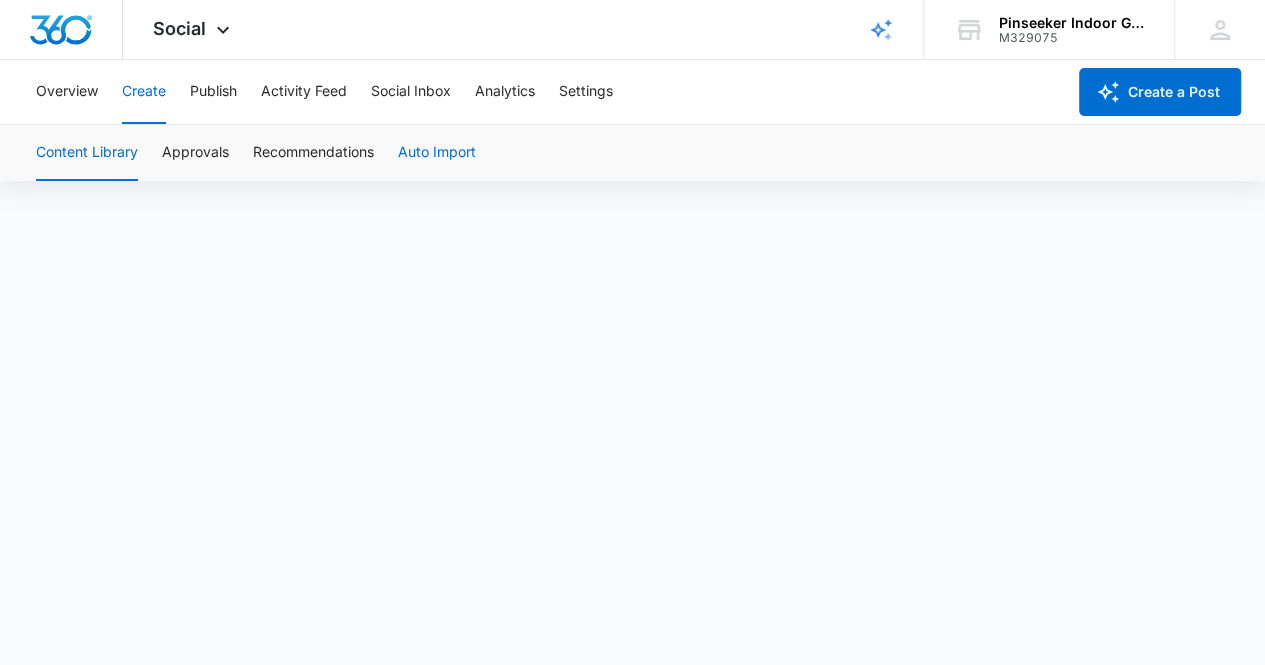 scroll, scrollTop: 0, scrollLeft: 0, axis: both 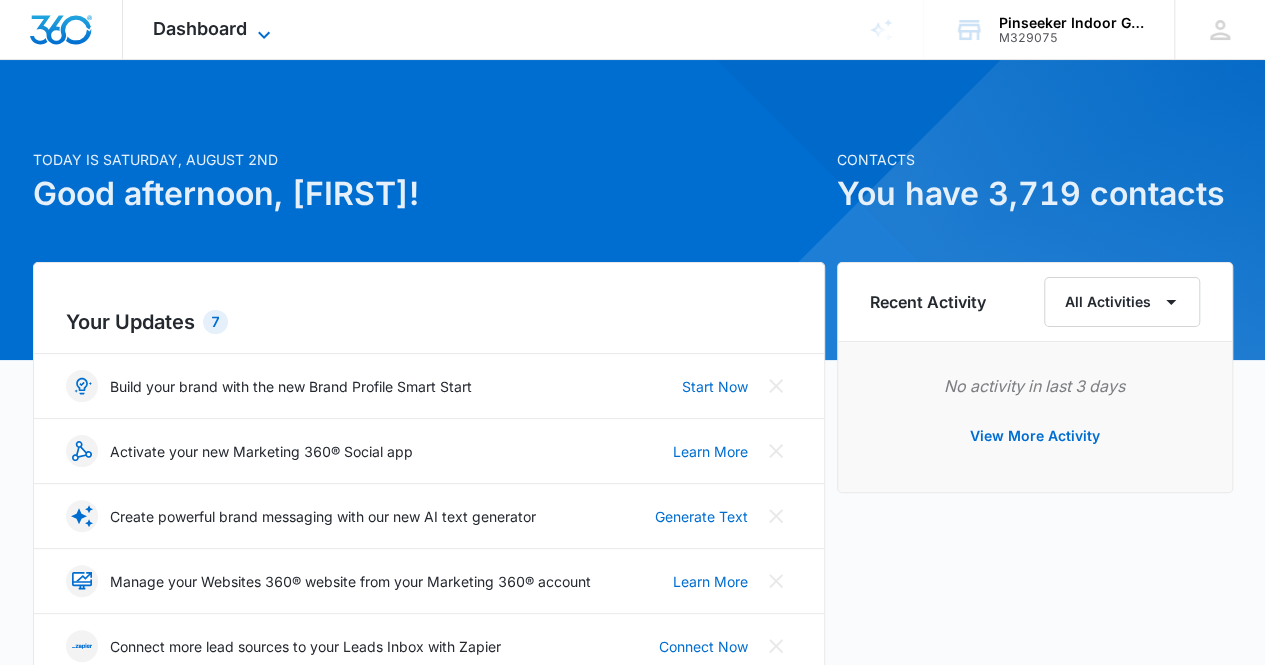 click on "Dashboard Apps Reputation Websites Forms CRM Email Social Content Ads Intelligence Files Brand Settings" at bounding box center (214, 29) 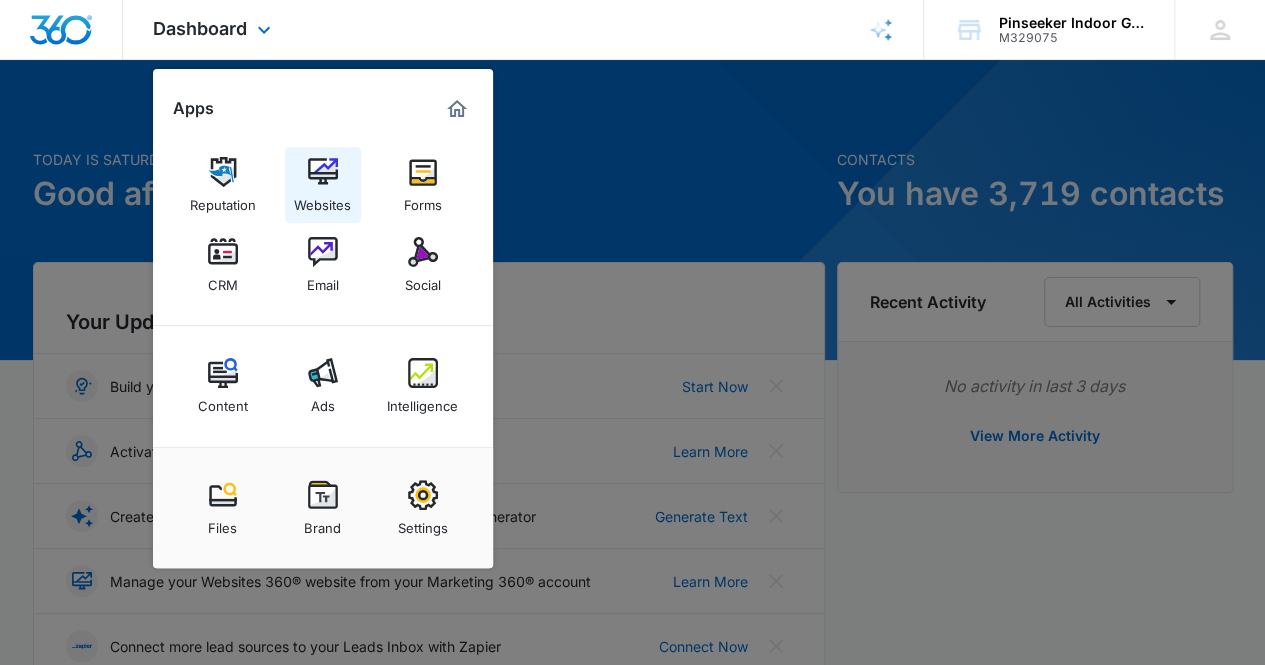click on "Websites" at bounding box center (322, 200) 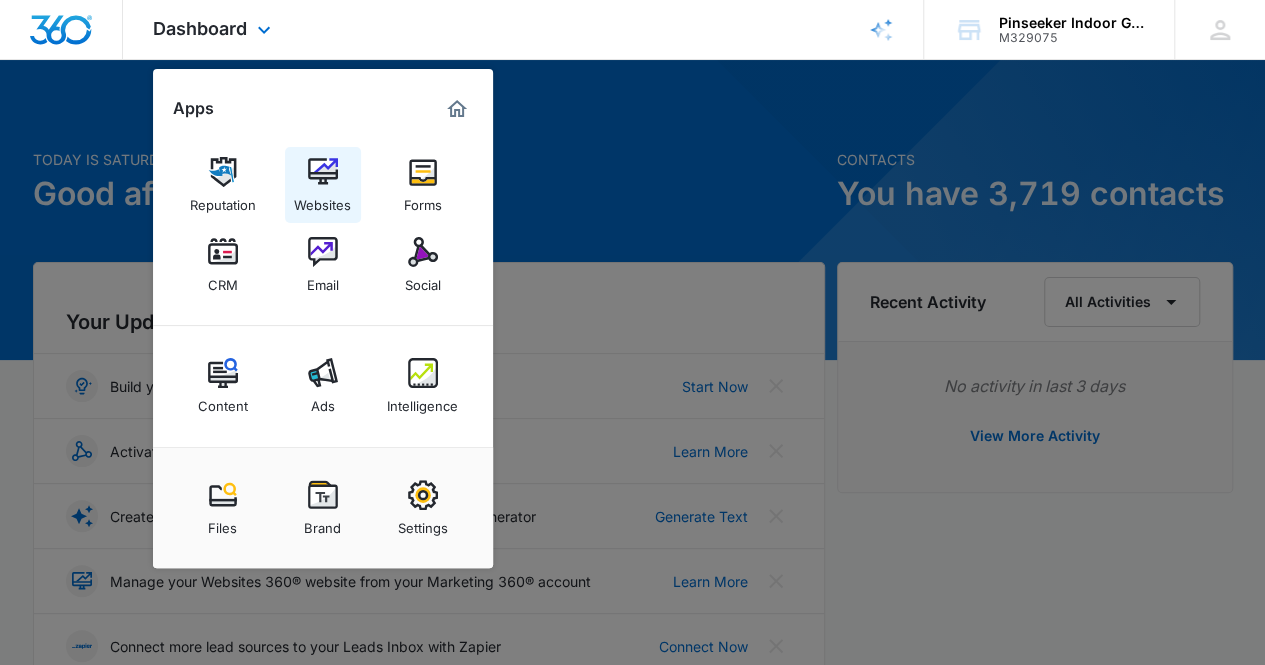 click on "Websites" at bounding box center (322, 200) 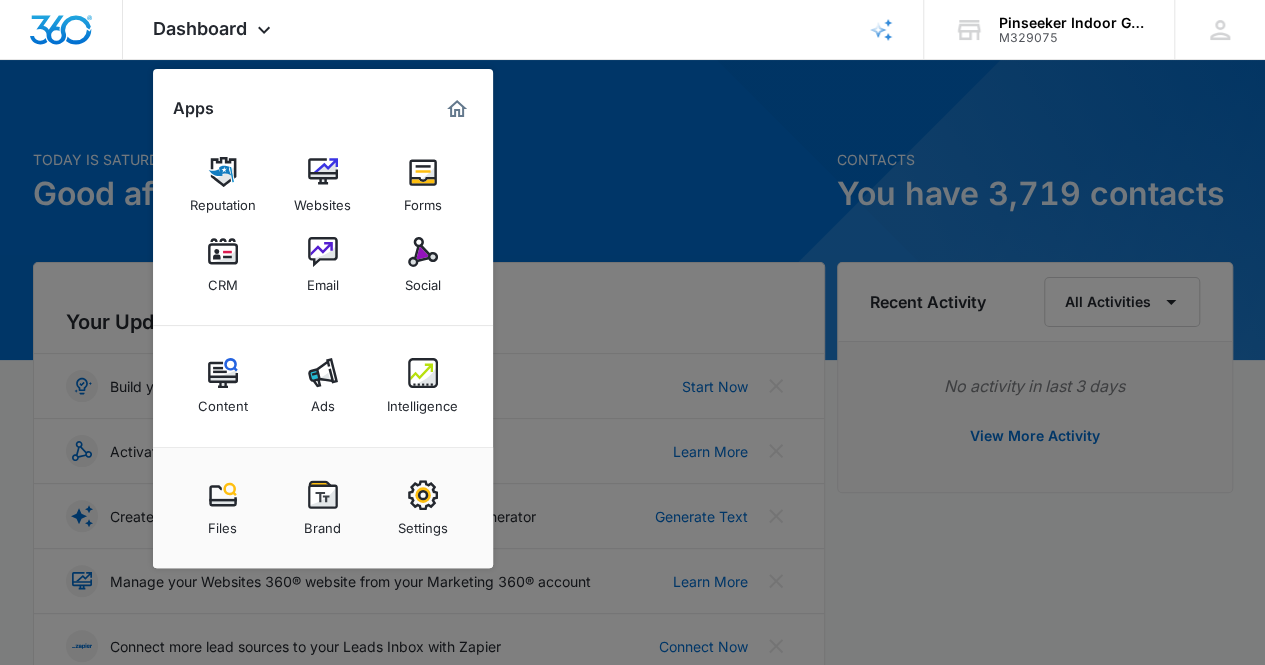 click at bounding box center (223, 172) 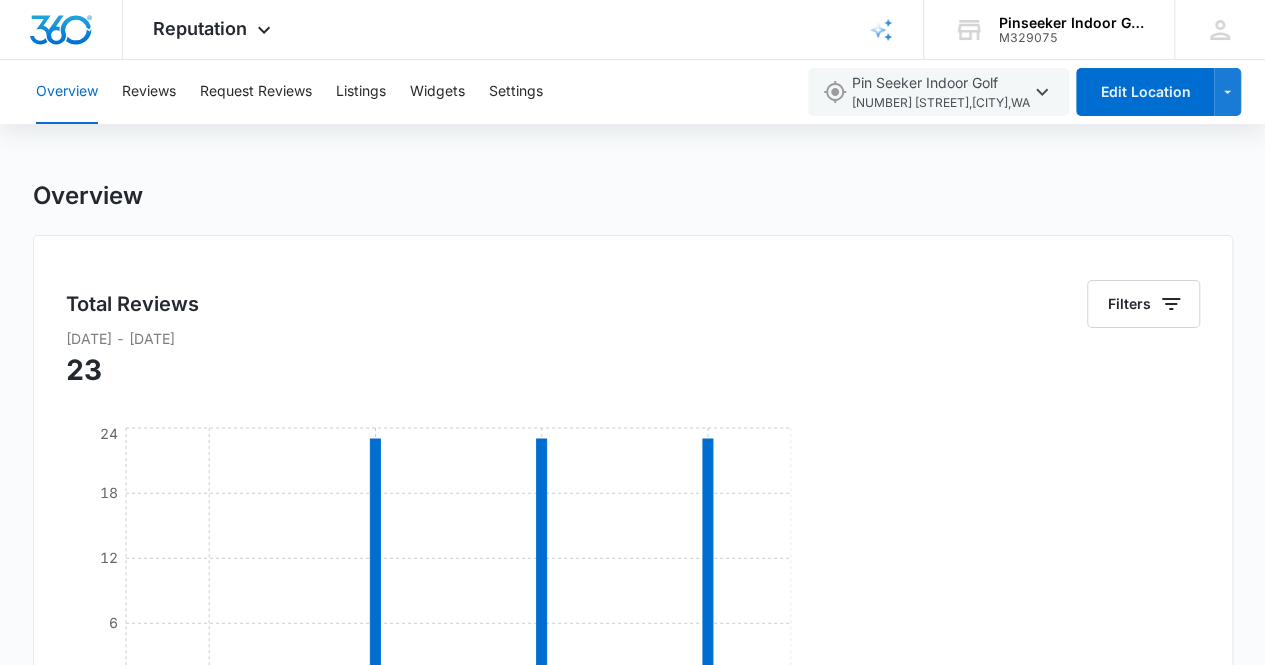 scroll, scrollTop: 0, scrollLeft: 0, axis: both 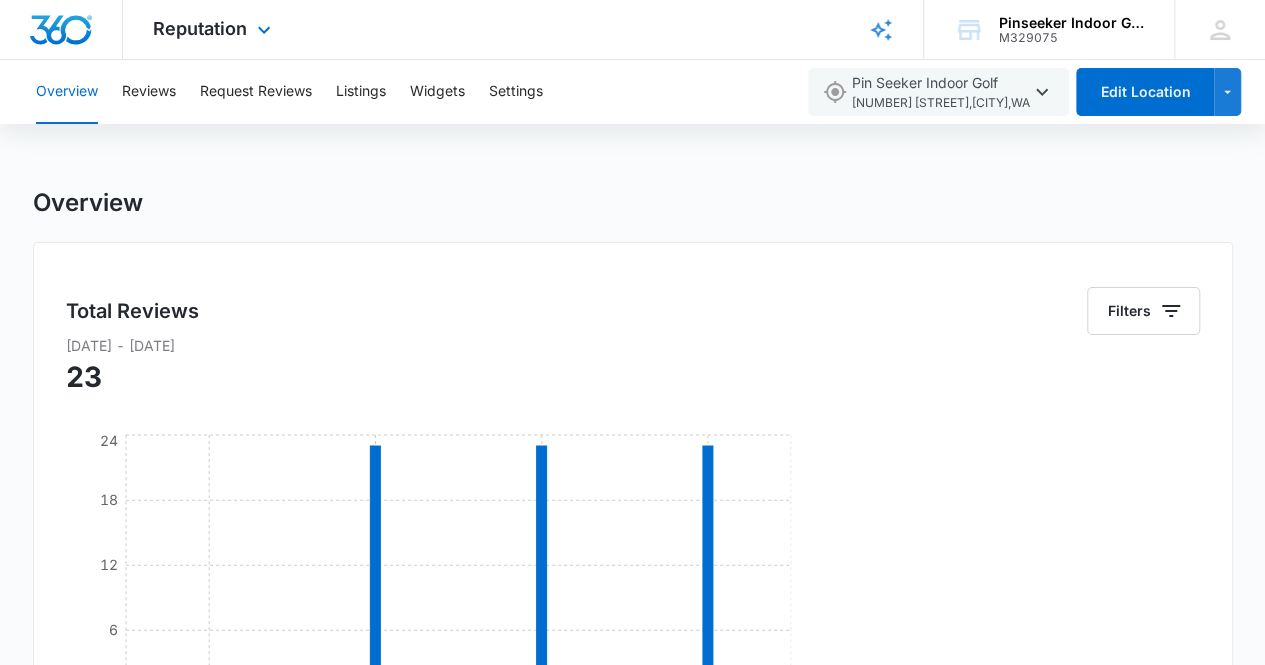 click on "Reputation Apps Reputation Websites Forms CRM Email Social Content Ads Intelligence Files Brand Settings" at bounding box center [214, 29] 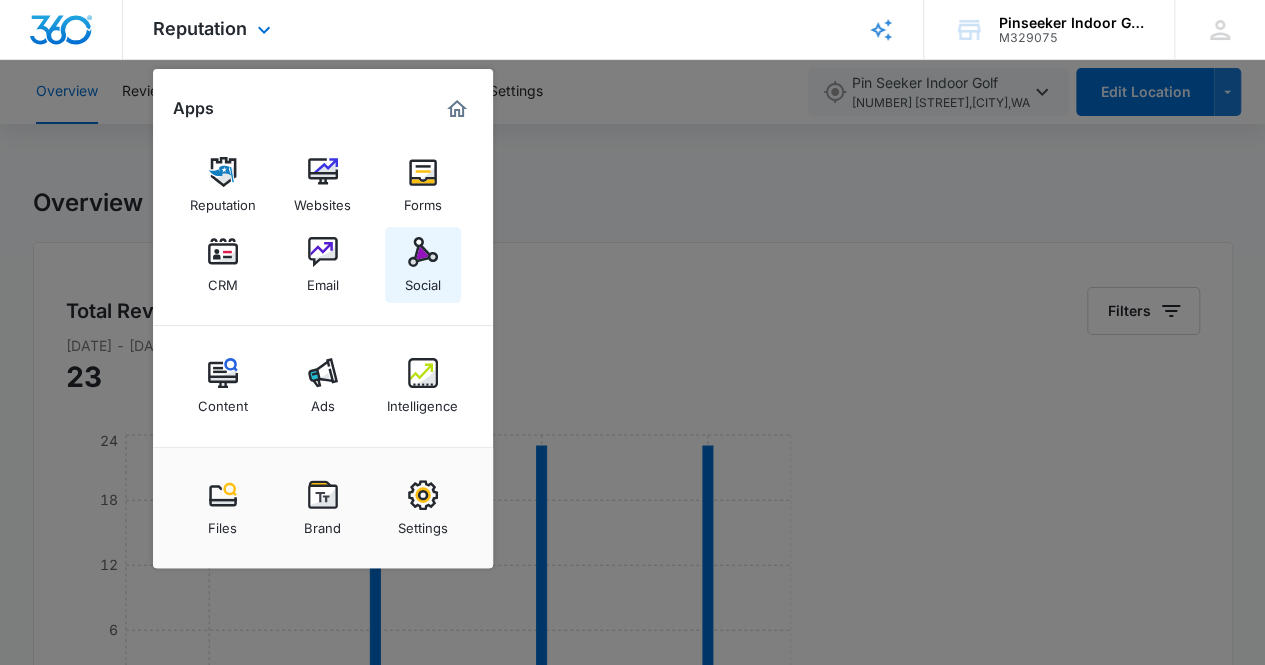 click at bounding box center [423, 252] 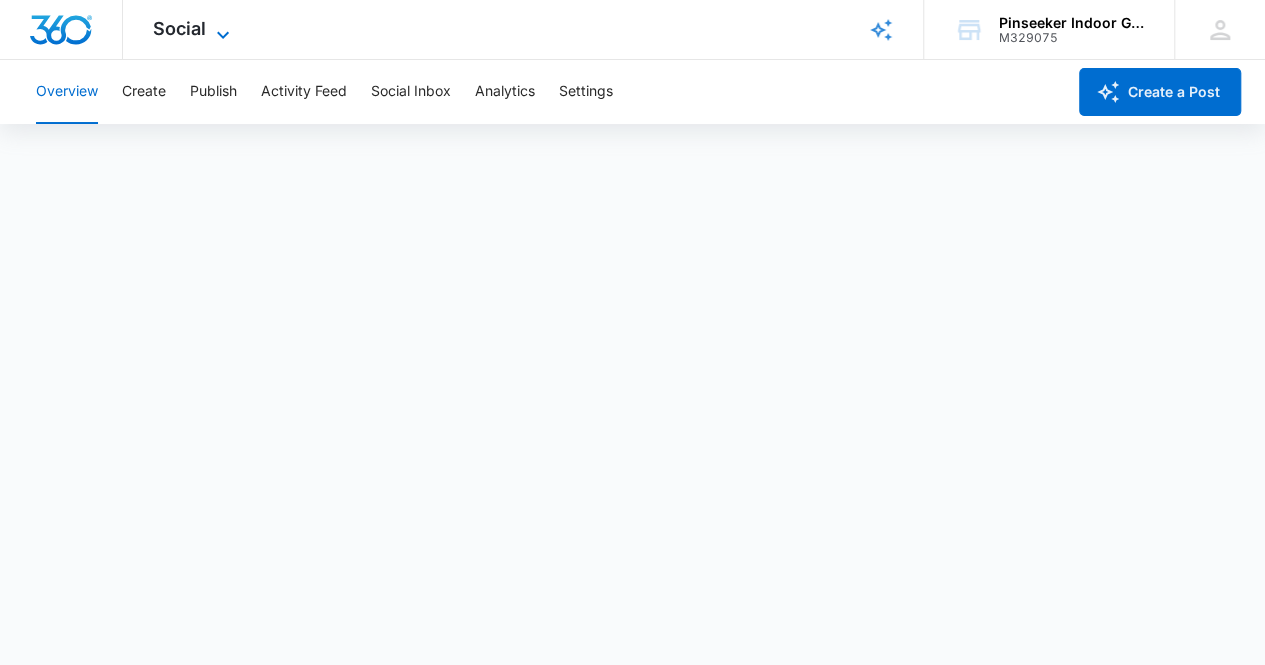 click 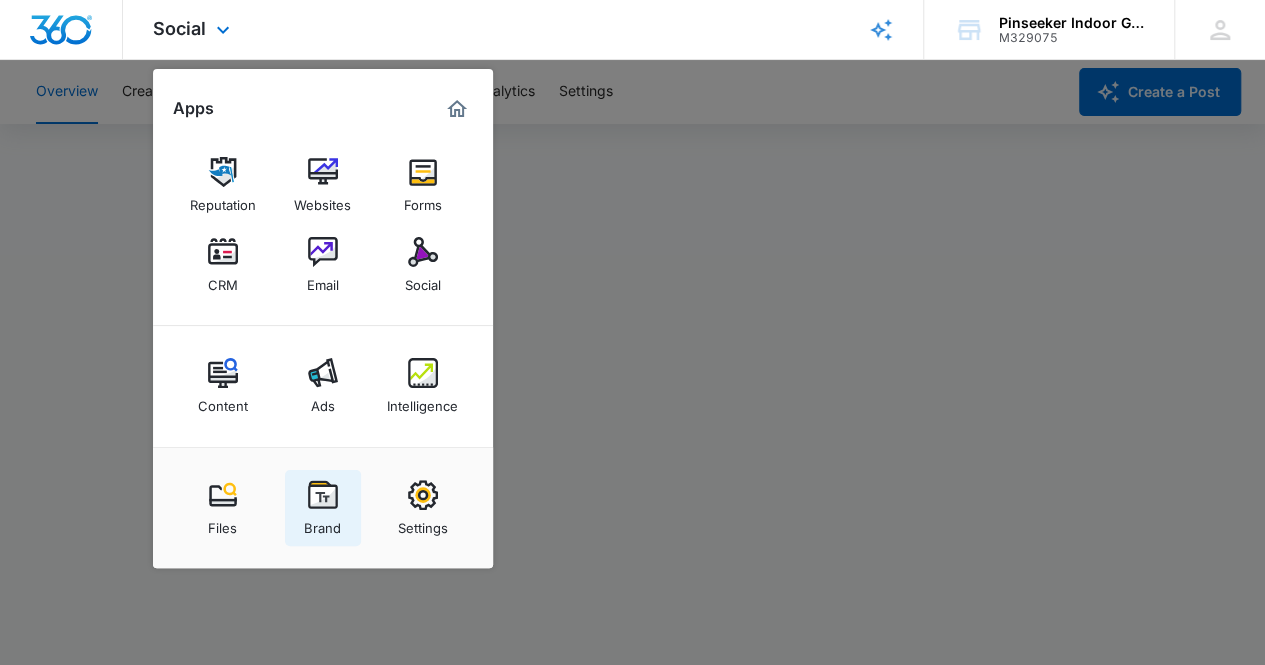 click at bounding box center [323, 495] 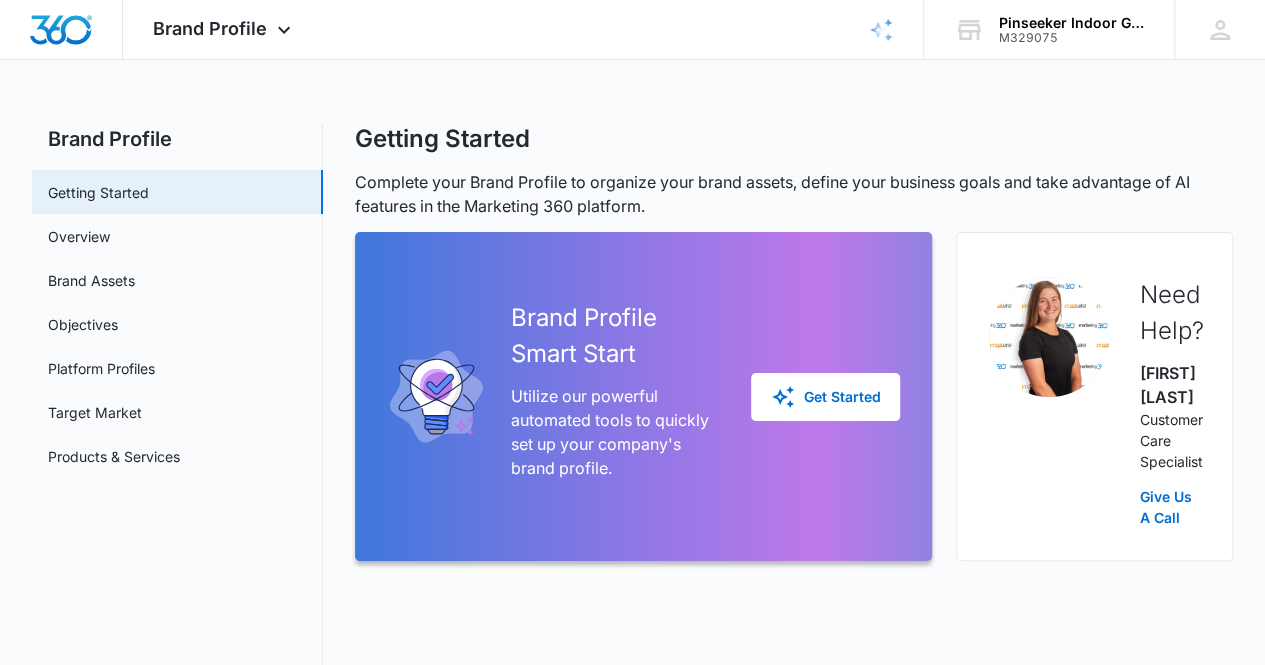 scroll, scrollTop: 0, scrollLeft: 0, axis: both 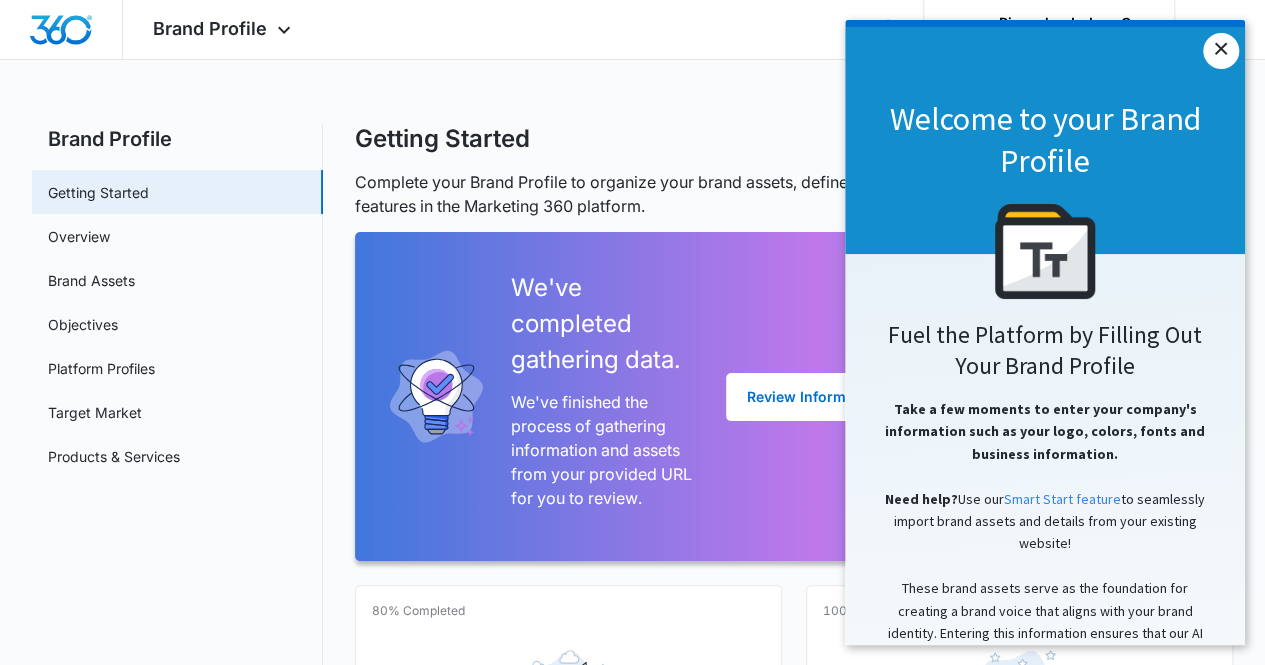 click on "×" at bounding box center (1221, 51) 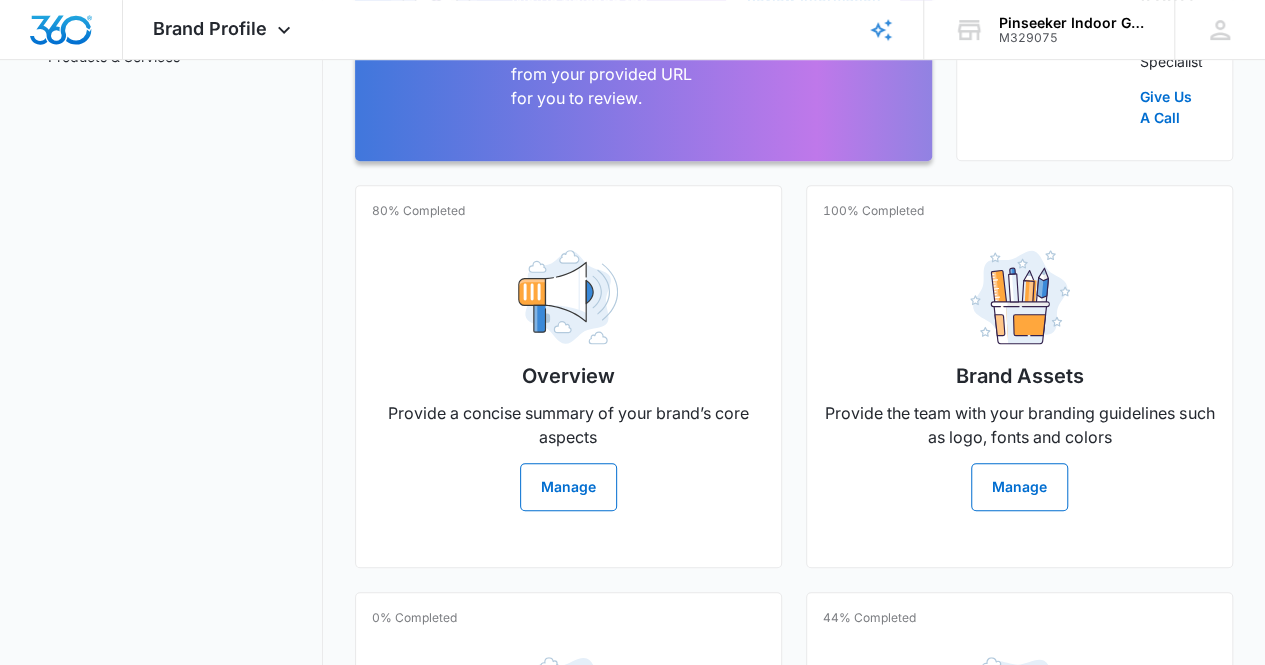 scroll, scrollTop: 0, scrollLeft: 0, axis: both 